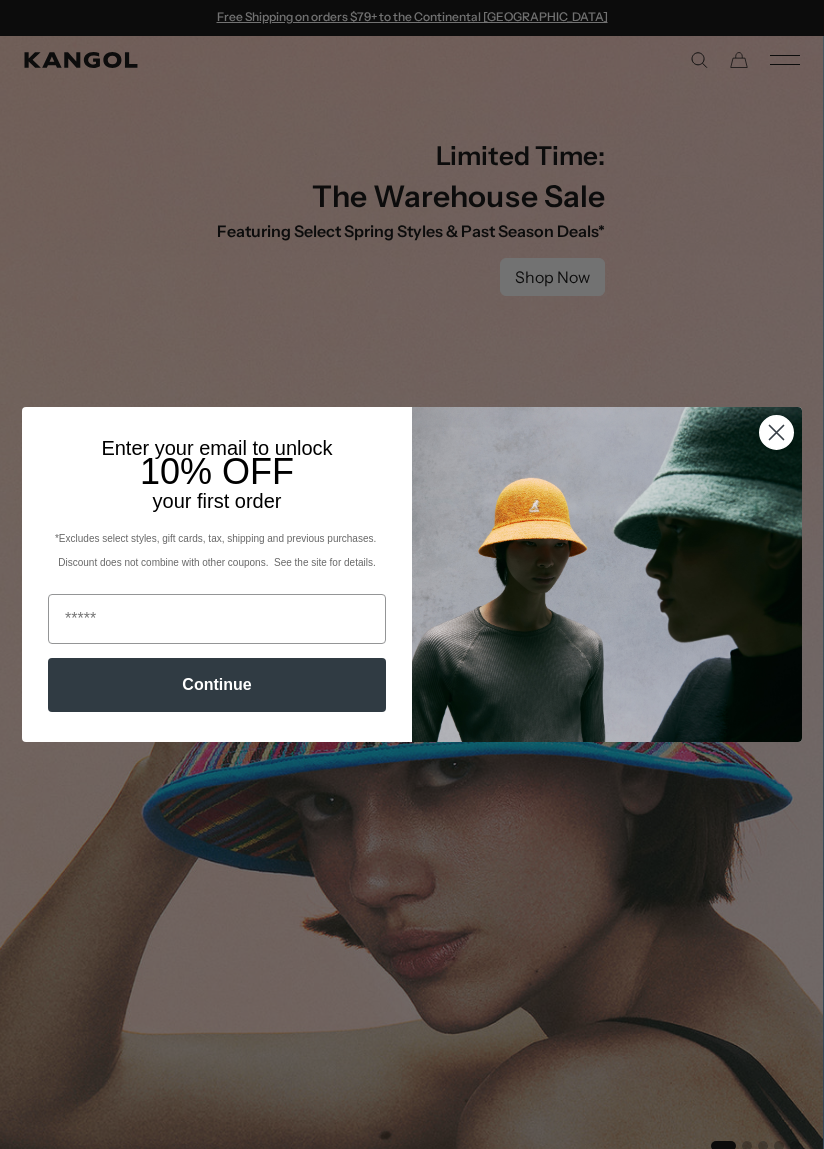 scroll, scrollTop: 0, scrollLeft: 0, axis: both 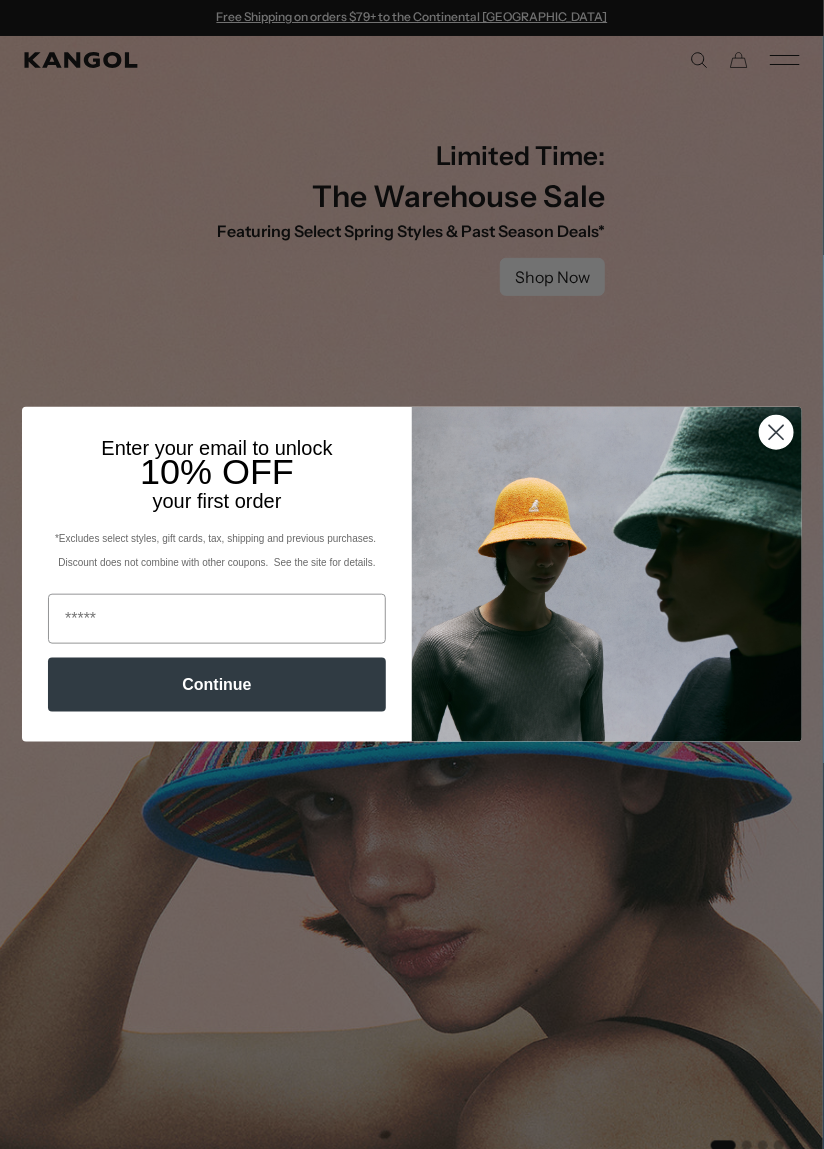 click 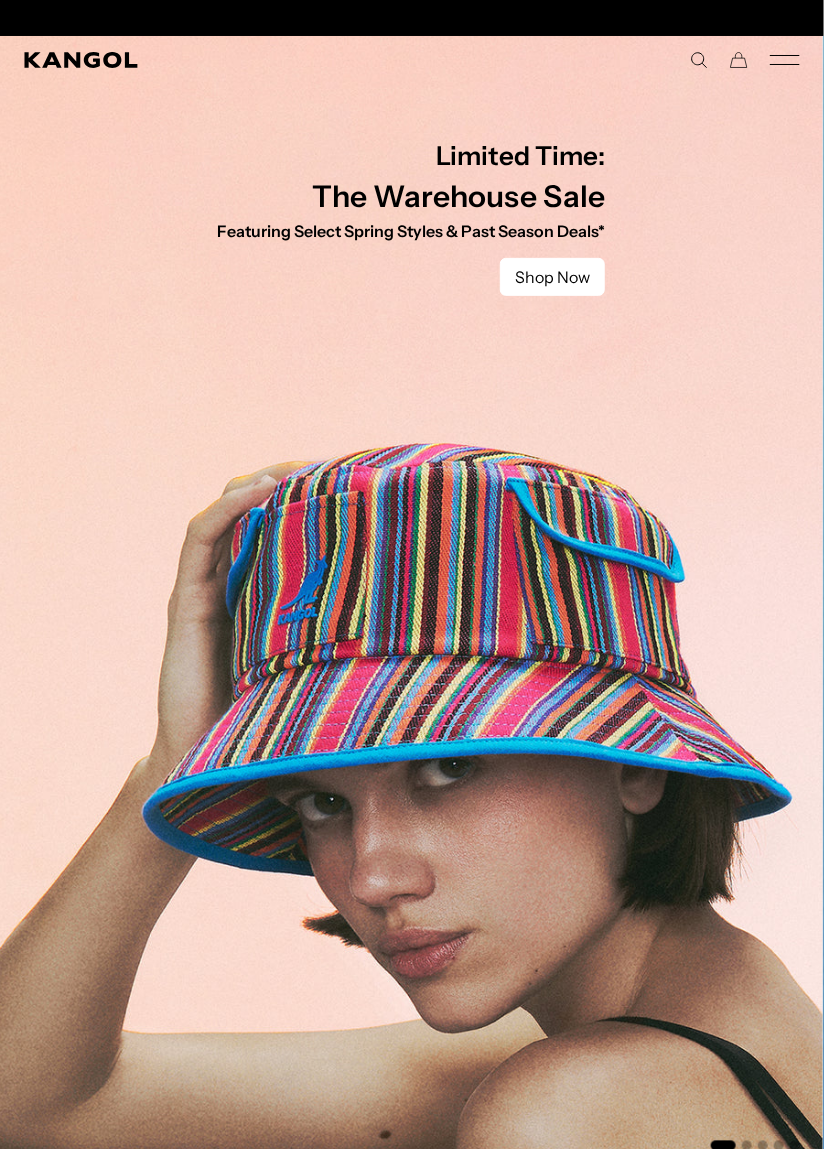 scroll, scrollTop: 0, scrollLeft: 411, axis: horizontal 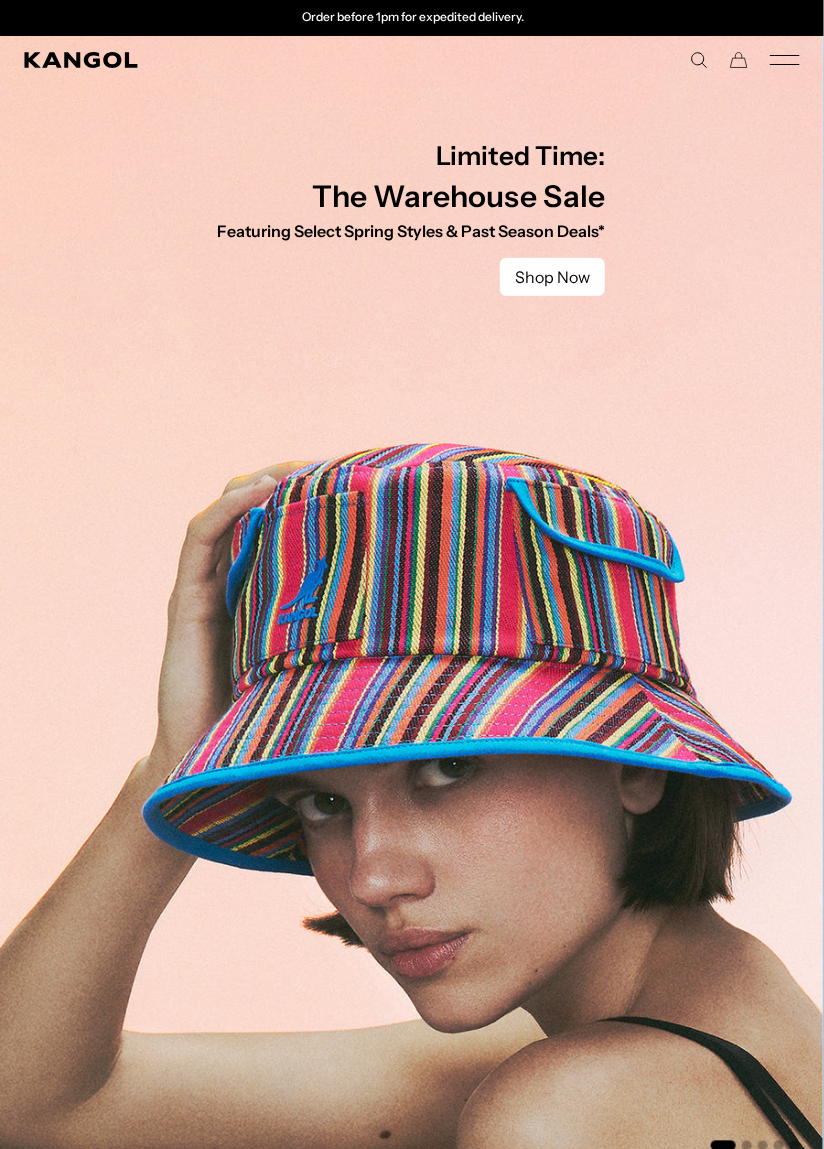 click 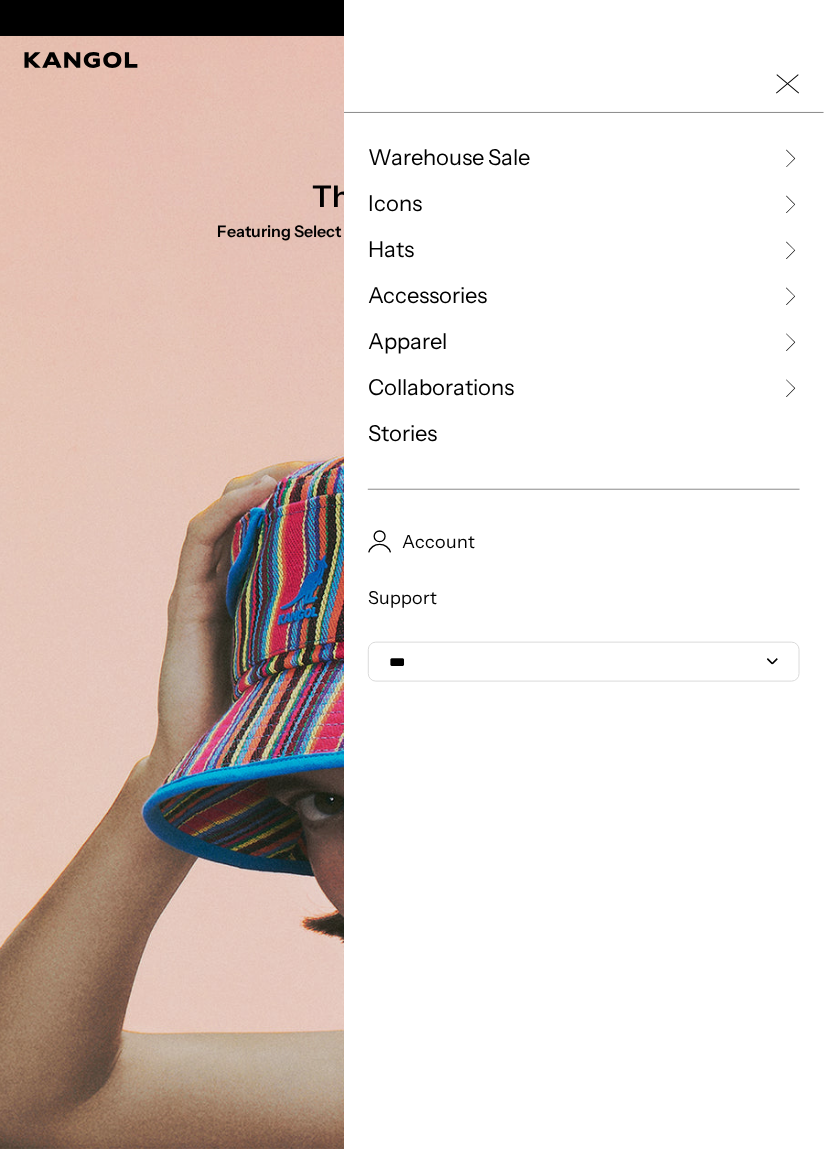scroll, scrollTop: 0, scrollLeft: 0, axis: both 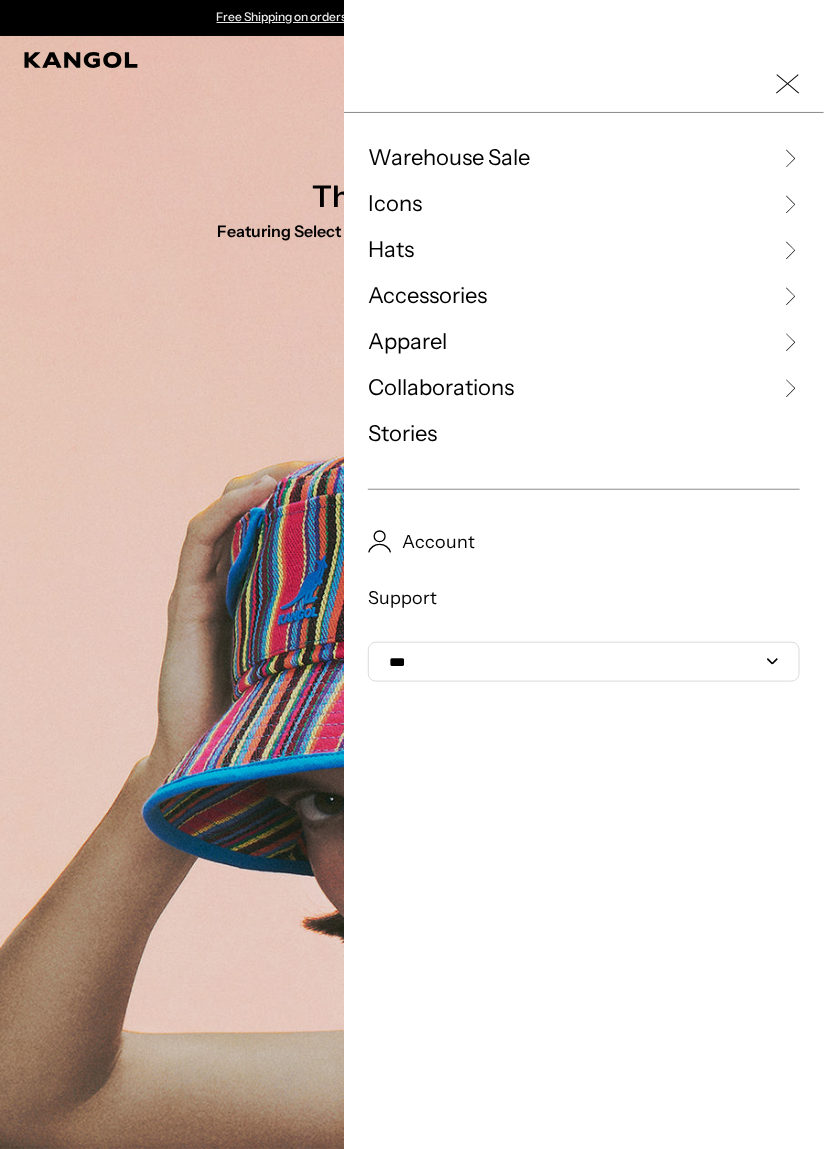 click on "Hats" at bounding box center [391, 250] 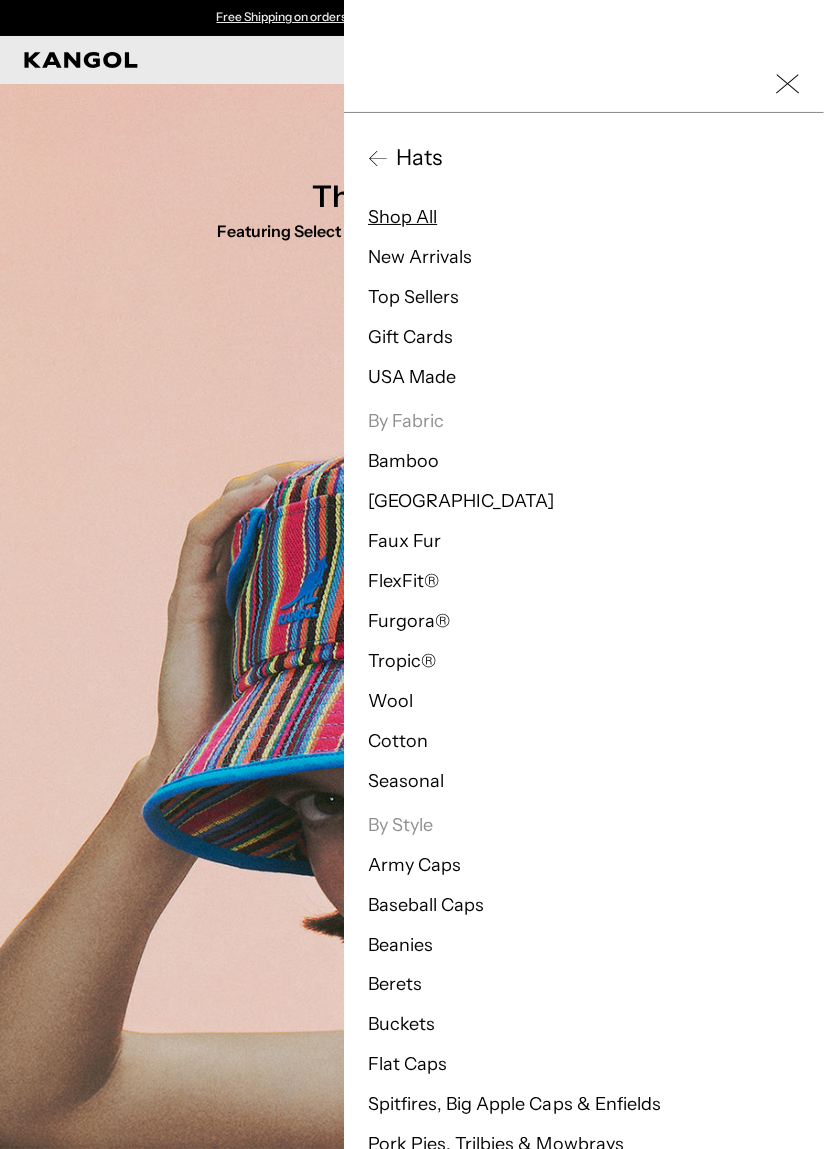 click on "Shop All" at bounding box center [402, 217] 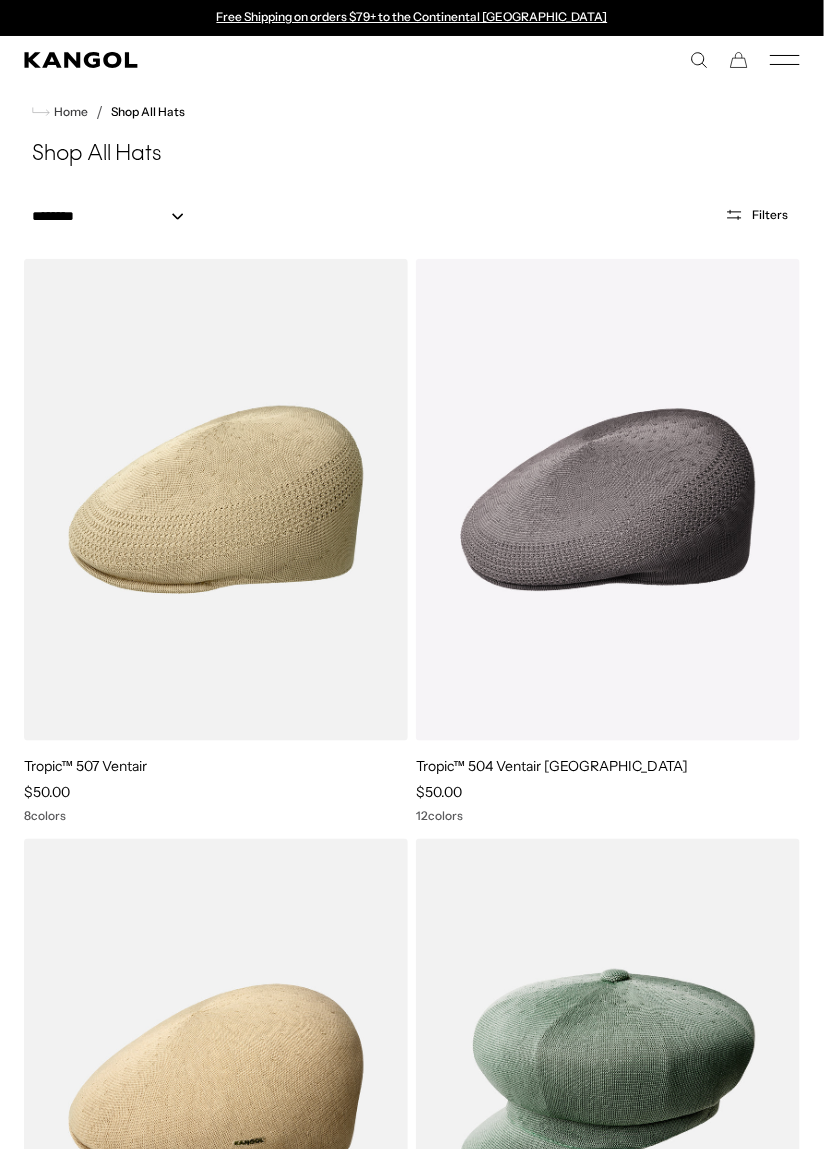 scroll, scrollTop: 0, scrollLeft: 0, axis: both 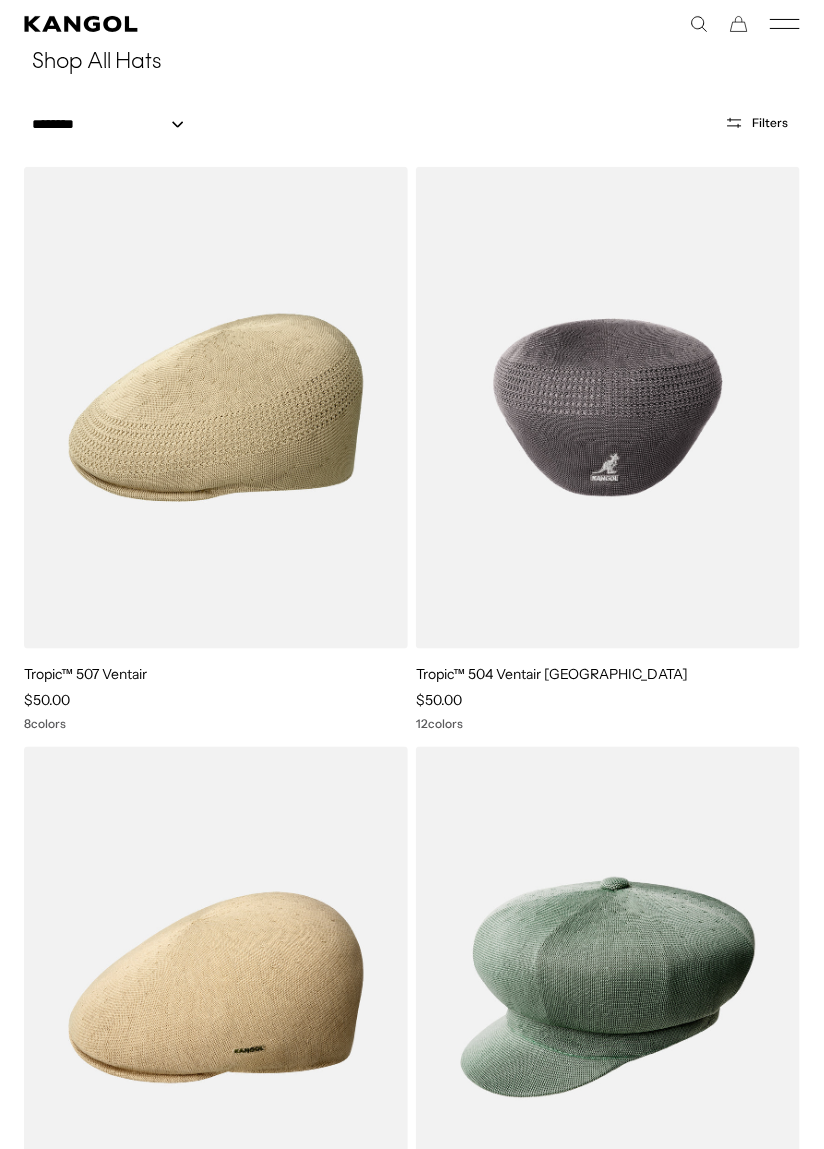 click at bounding box center [608, 408] 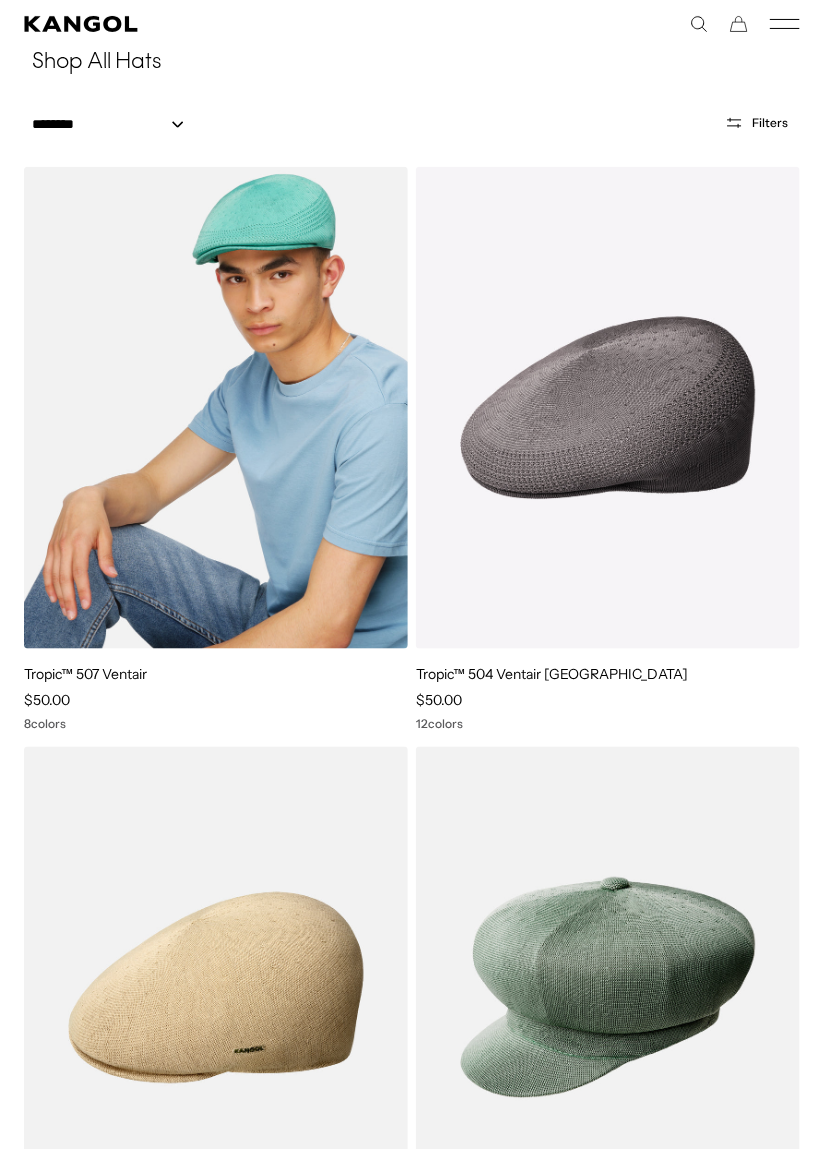 click at bounding box center [216, 408] 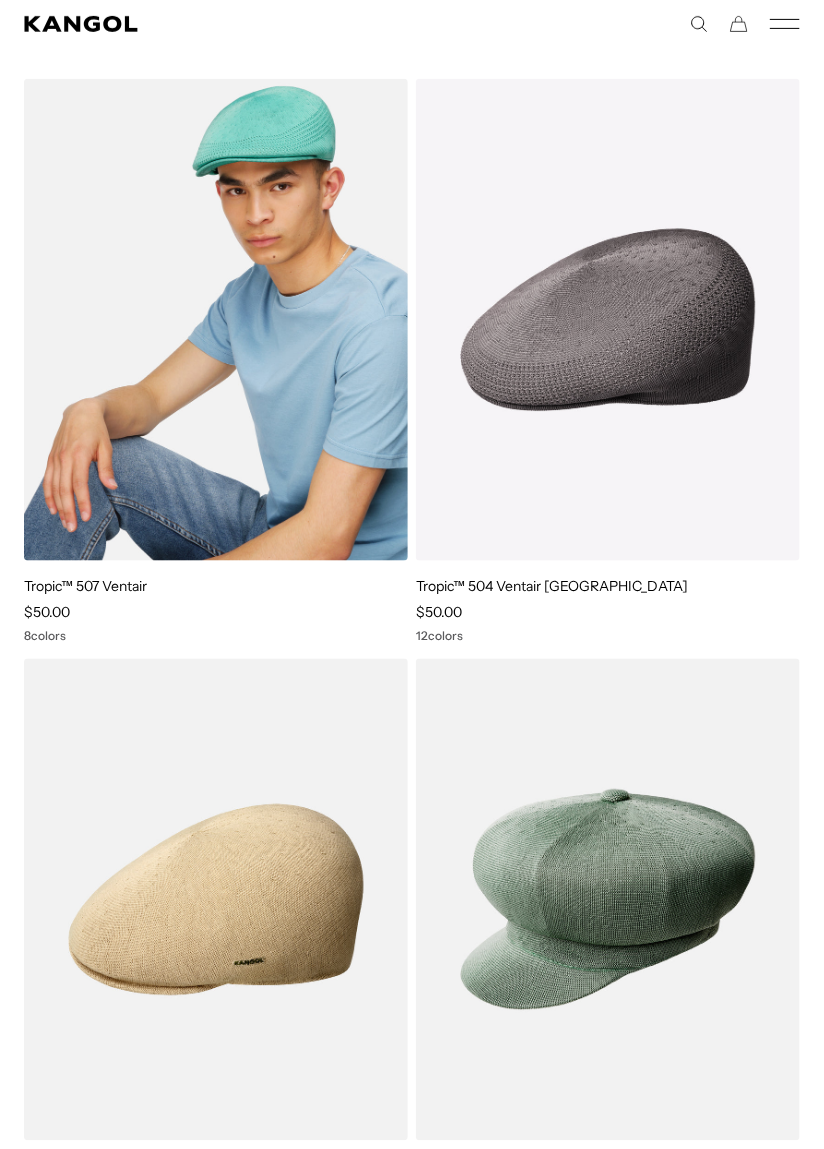 scroll, scrollTop: 188, scrollLeft: 0, axis: vertical 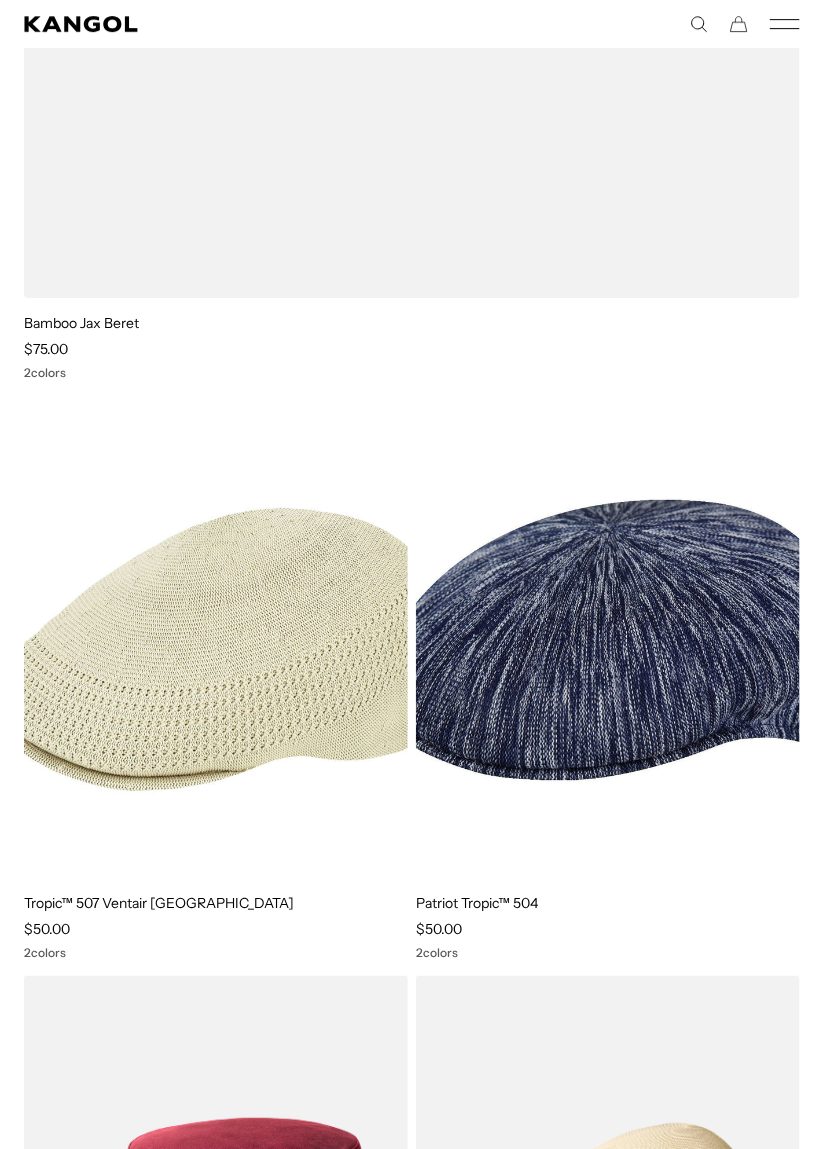 click at bounding box center [216, 637] 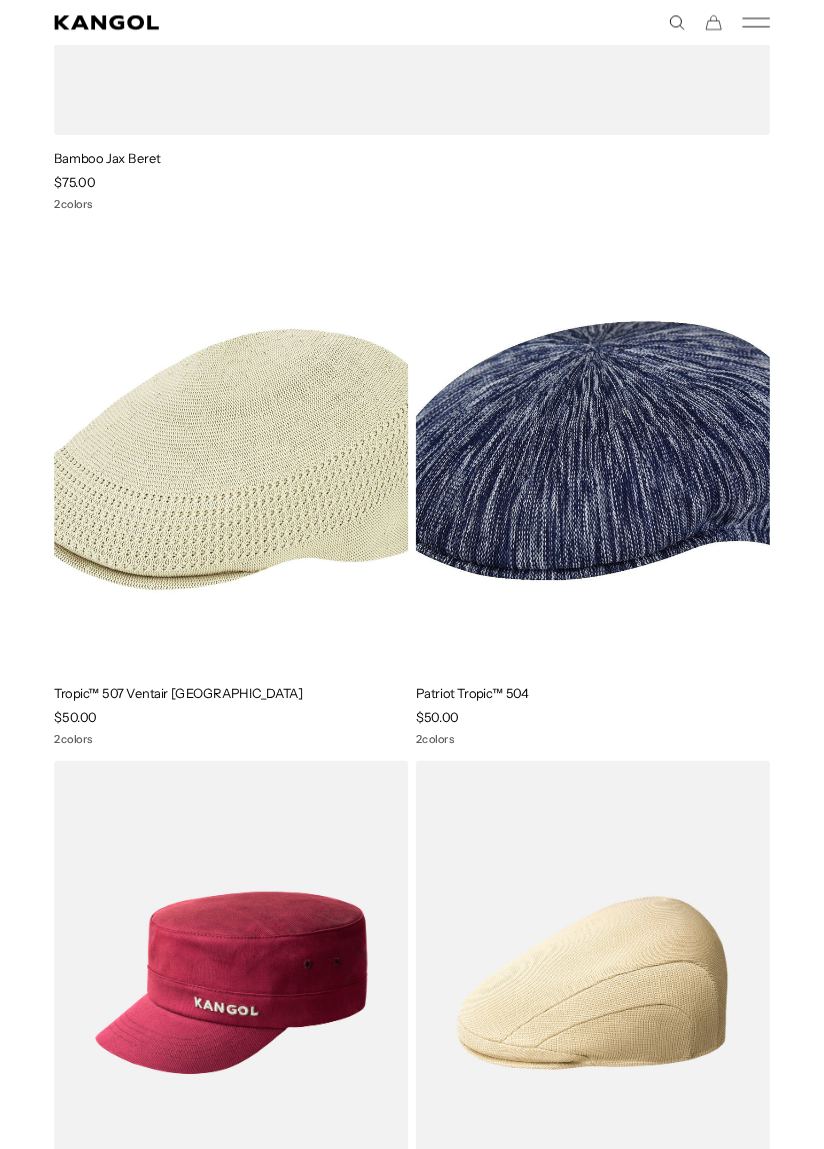 scroll, scrollTop: 6964, scrollLeft: 0, axis: vertical 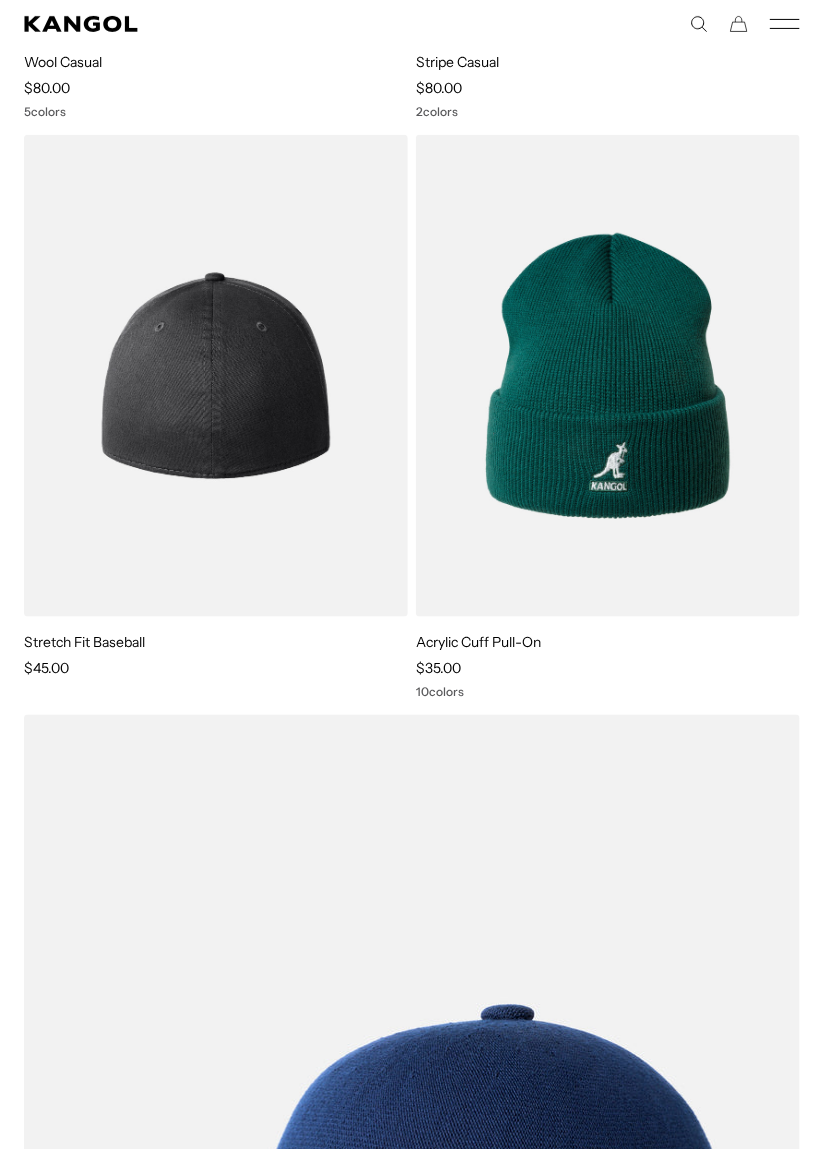 click at bounding box center (216, 376) 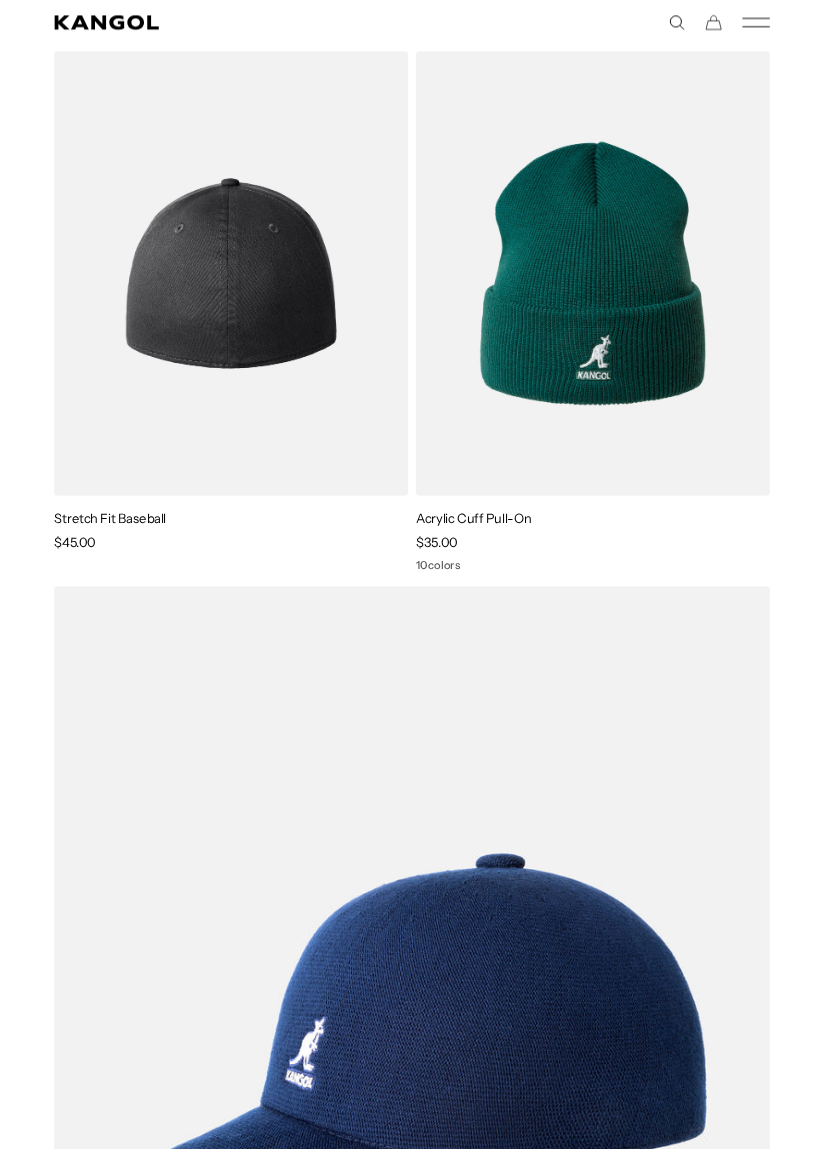 scroll, scrollTop: 35278, scrollLeft: 0, axis: vertical 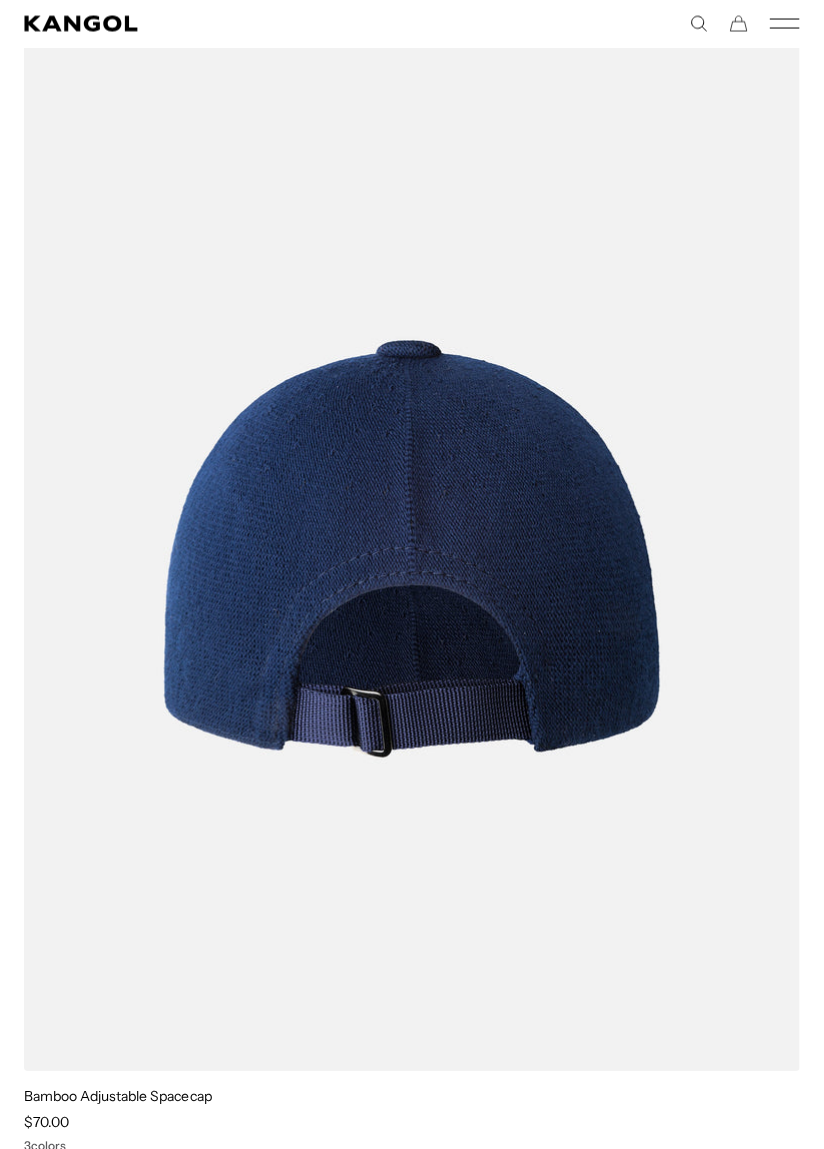 click at bounding box center (412, 549) 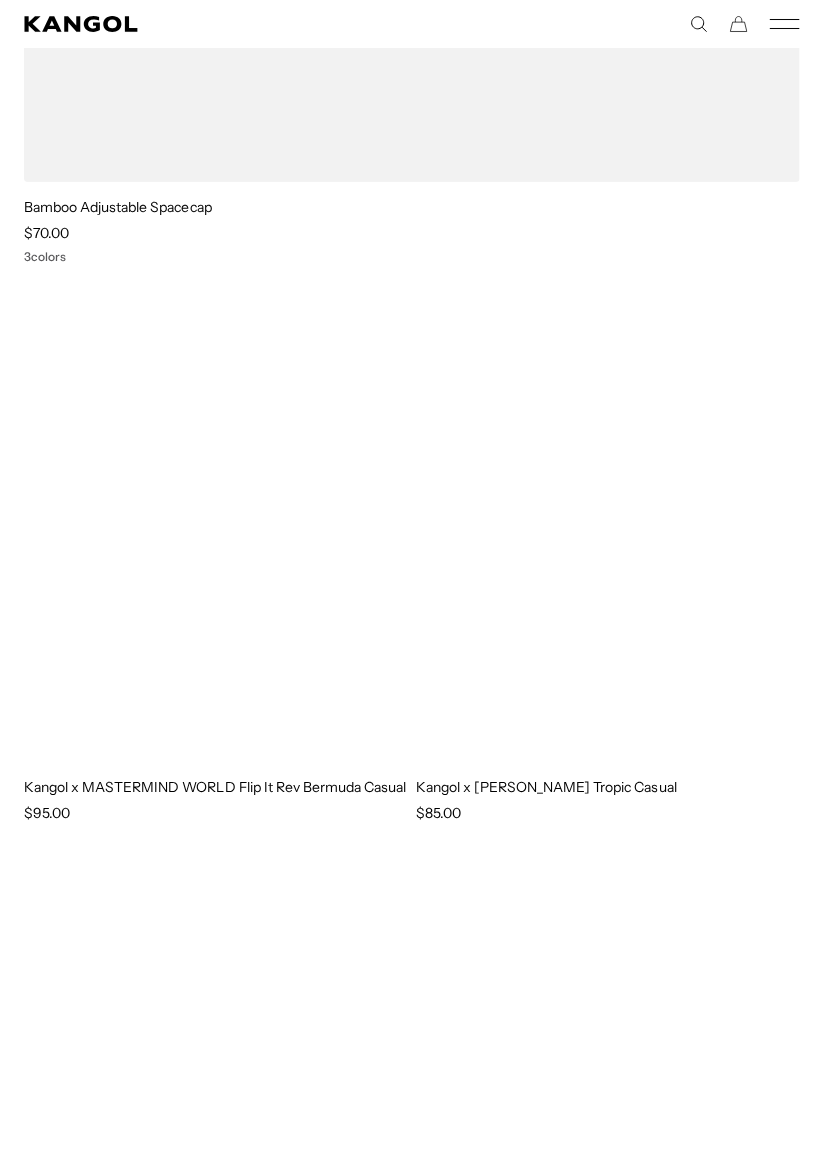 scroll, scrollTop: 36760, scrollLeft: 0, axis: vertical 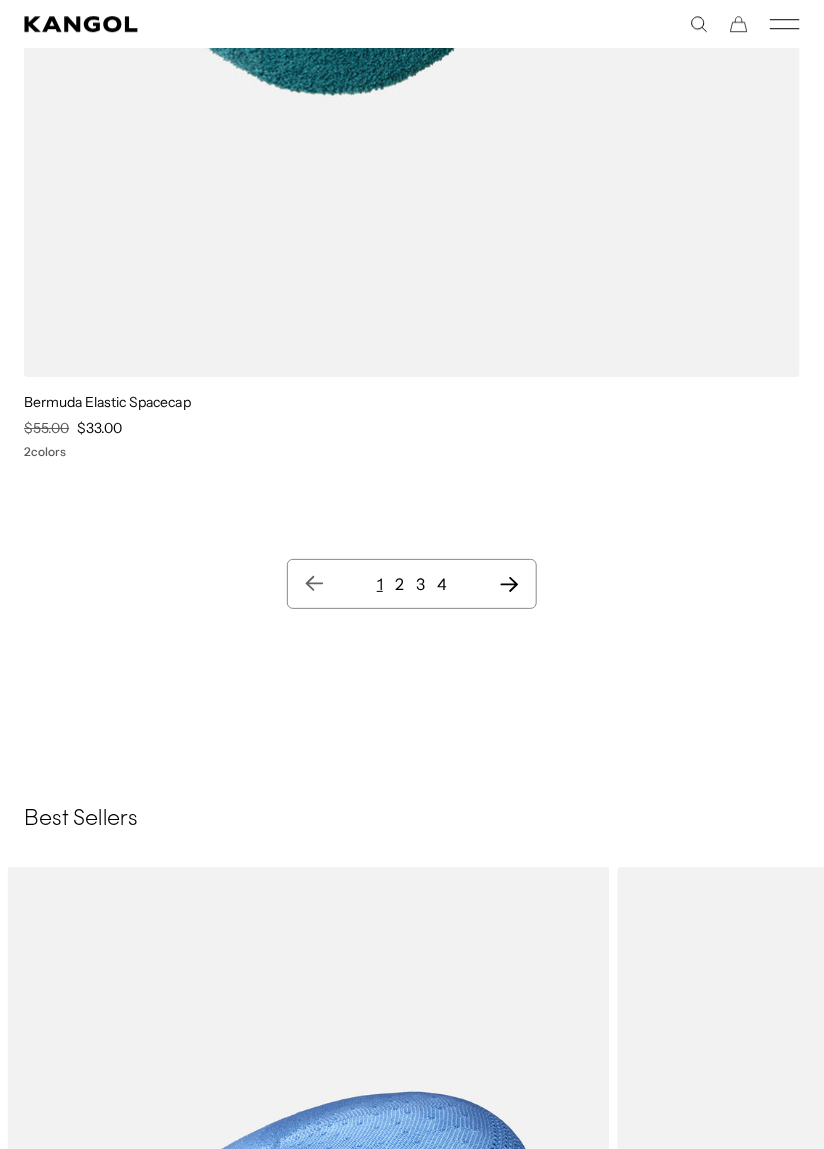 click on "**********" at bounding box center (412, -20801) 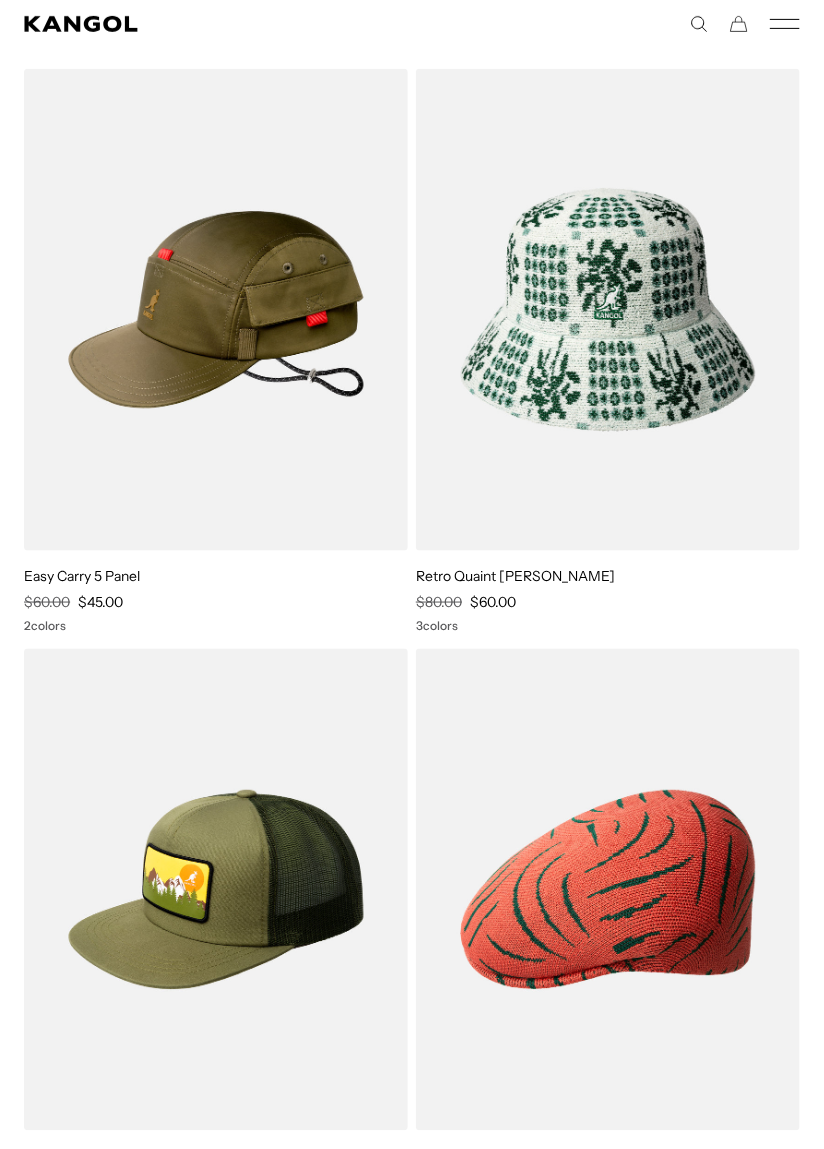 scroll, scrollTop: 0, scrollLeft: 0, axis: both 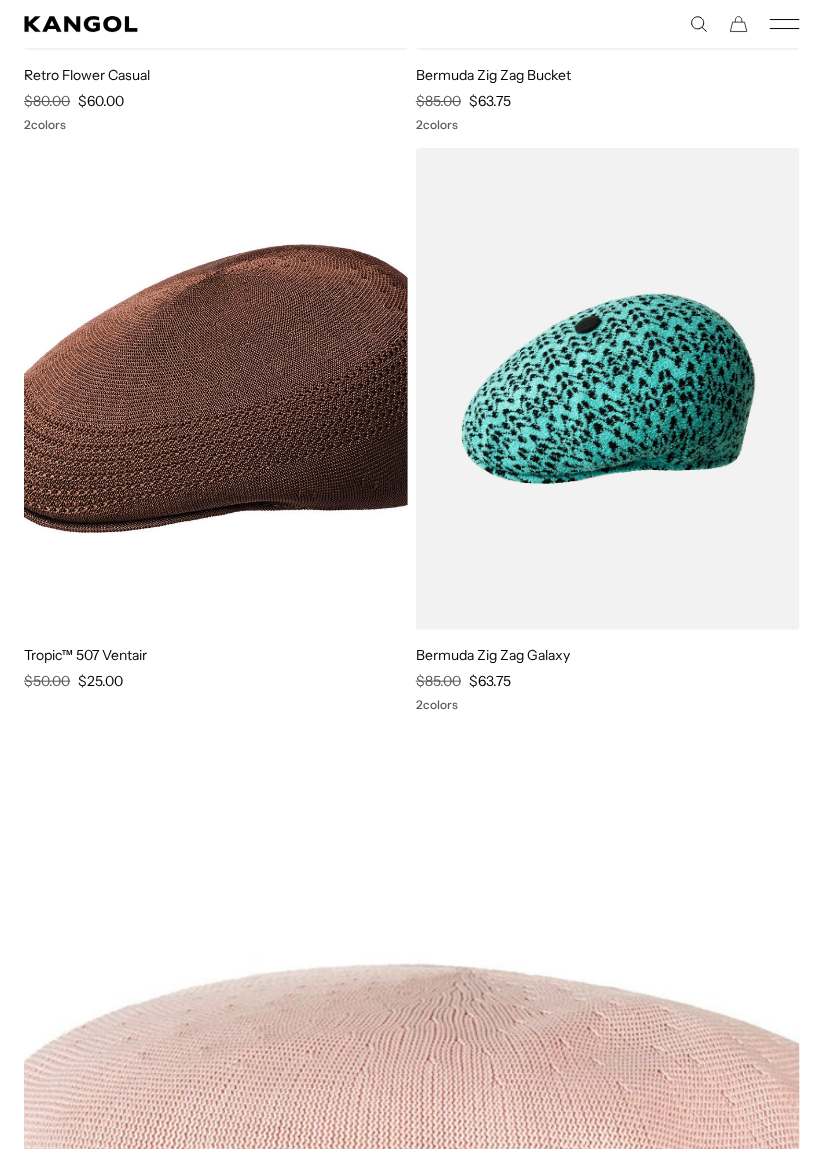 click at bounding box center (216, 389) 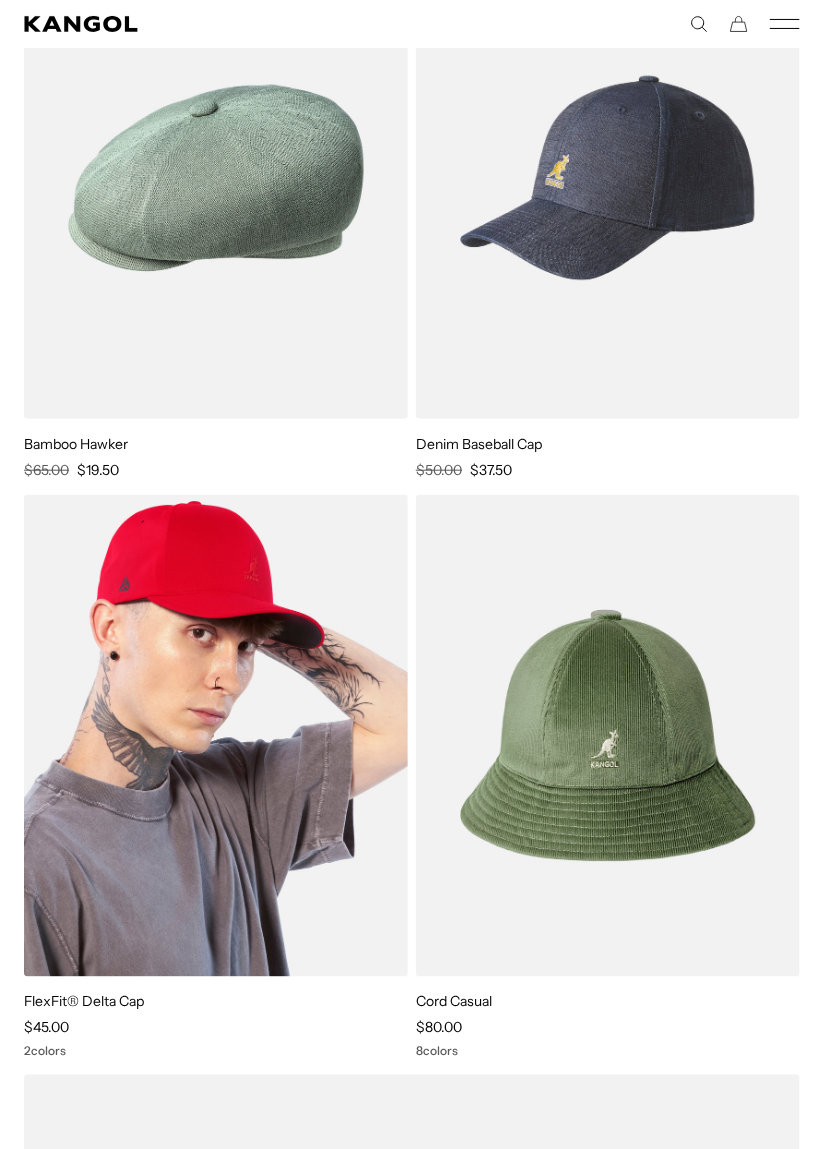 click at bounding box center [216, 736] 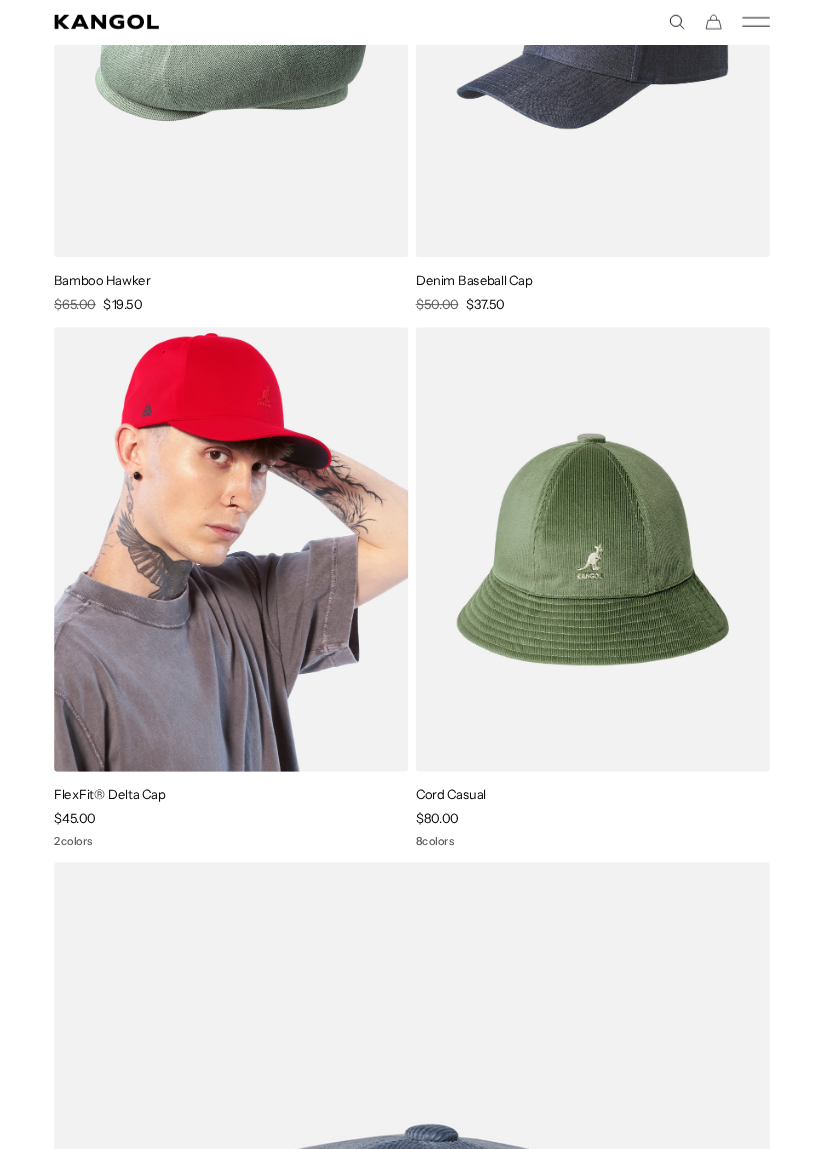 scroll, scrollTop: 14288, scrollLeft: 0, axis: vertical 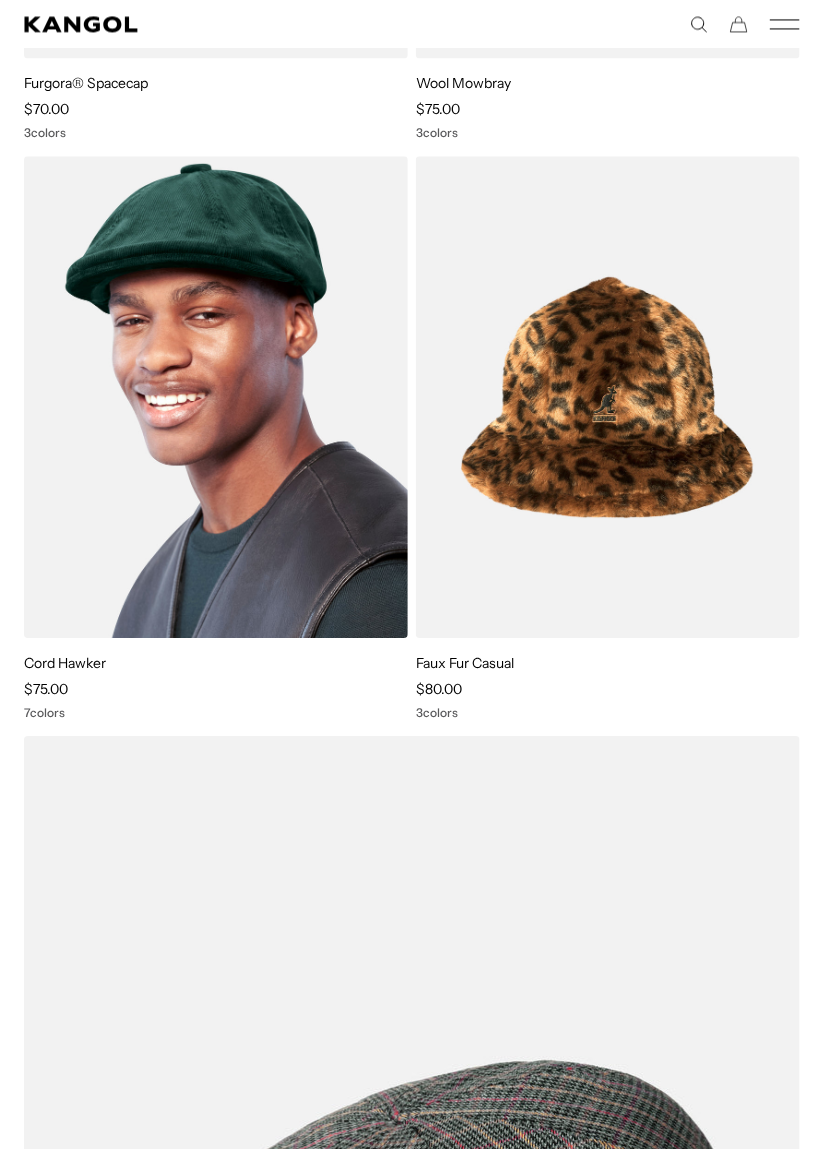 click at bounding box center (216, 397) 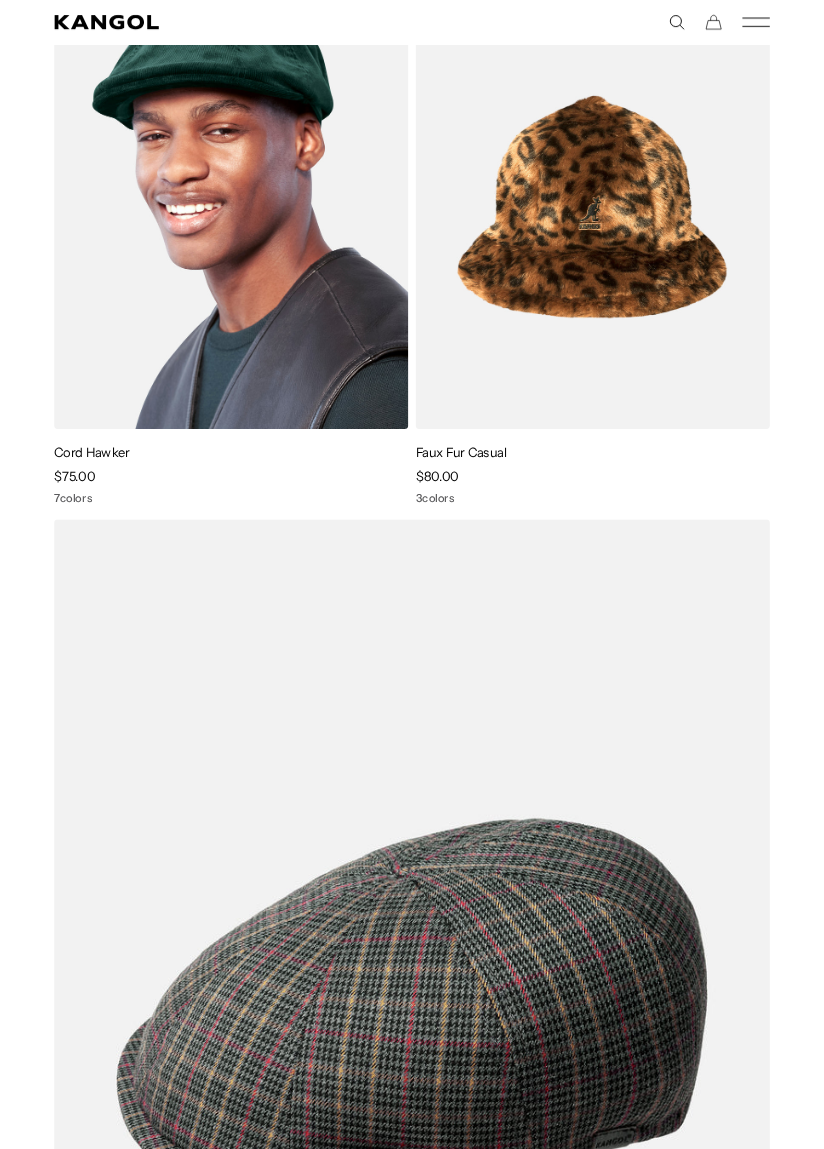 scroll, scrollTop: 16930, scrollLeft: 0, axis: vertical 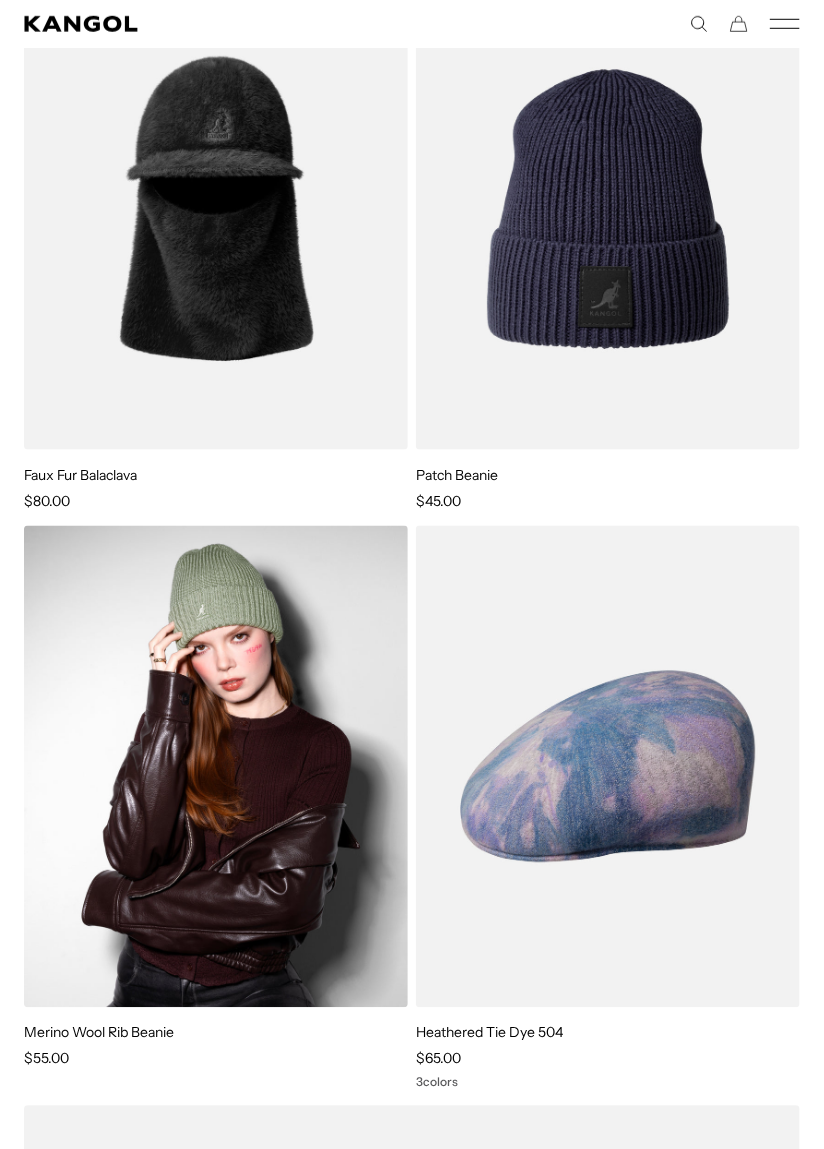 click at bounding box center (216, 767) 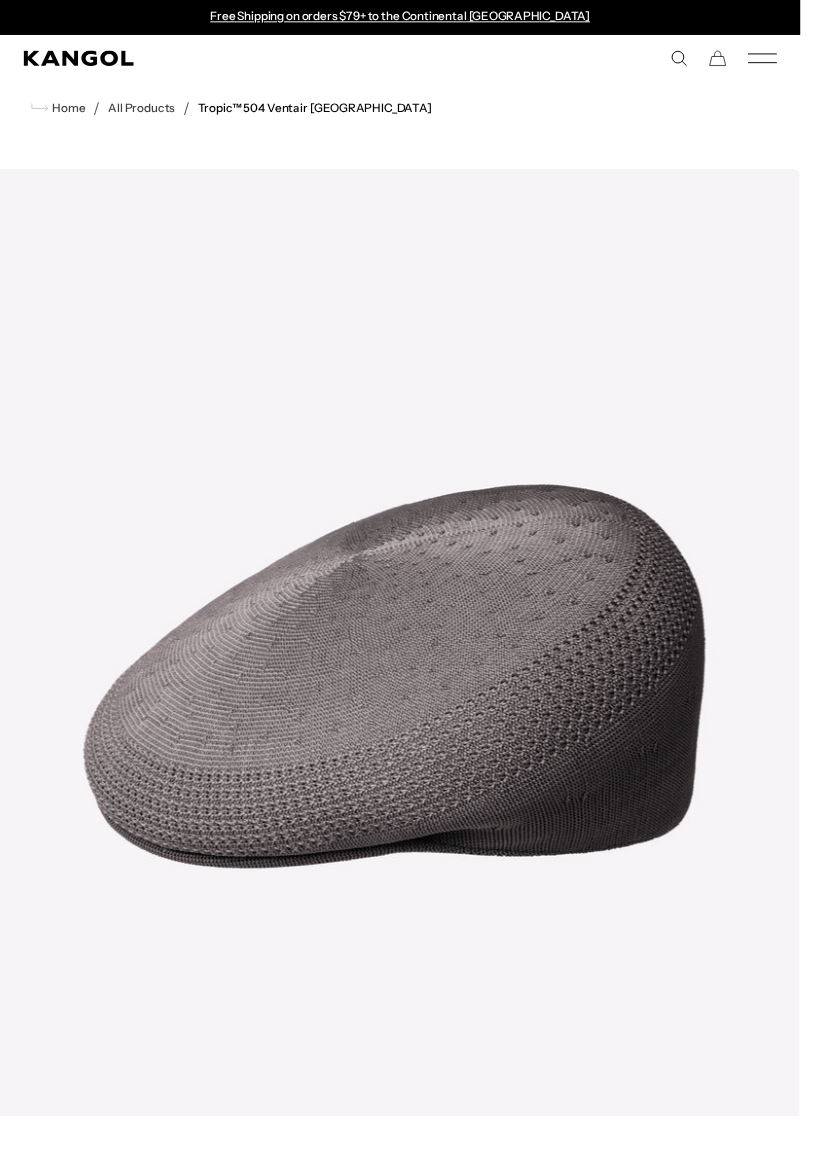 scroll, scrollTop: 0, scrollLeft: 0, axis: both 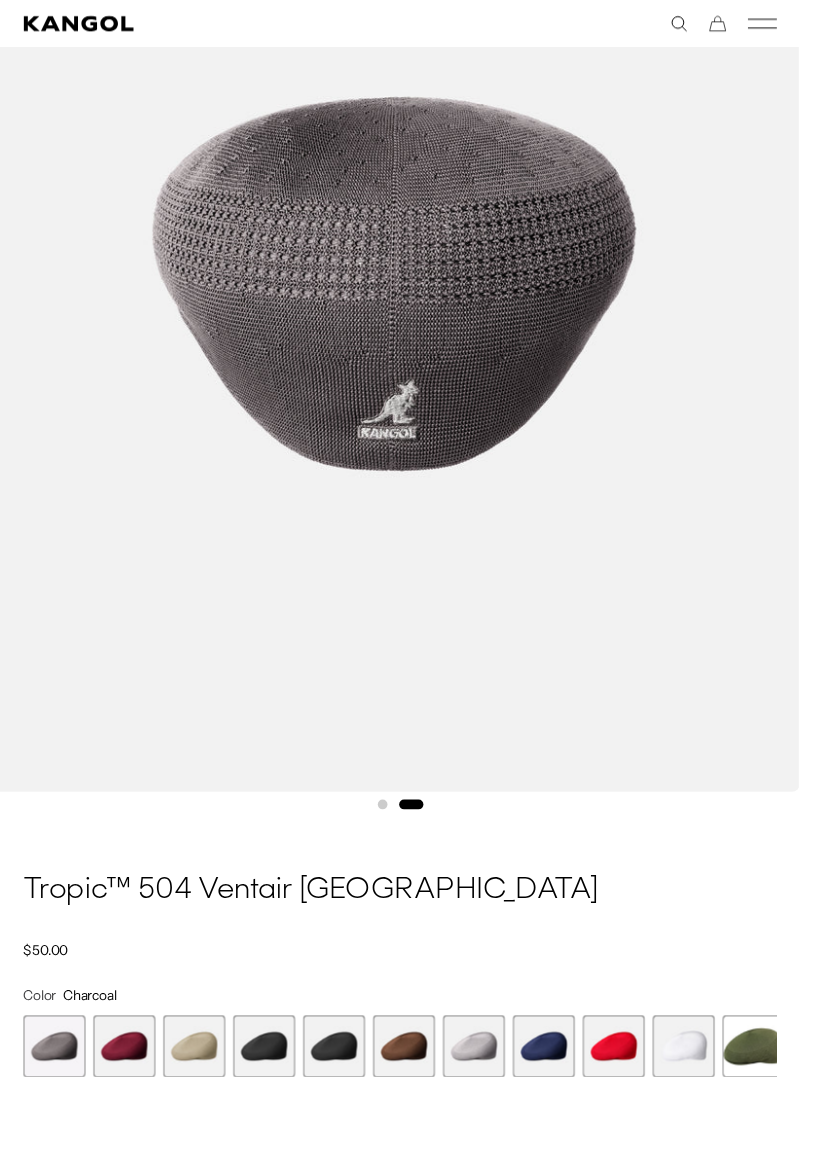 click at bounding box center (200, 1077) 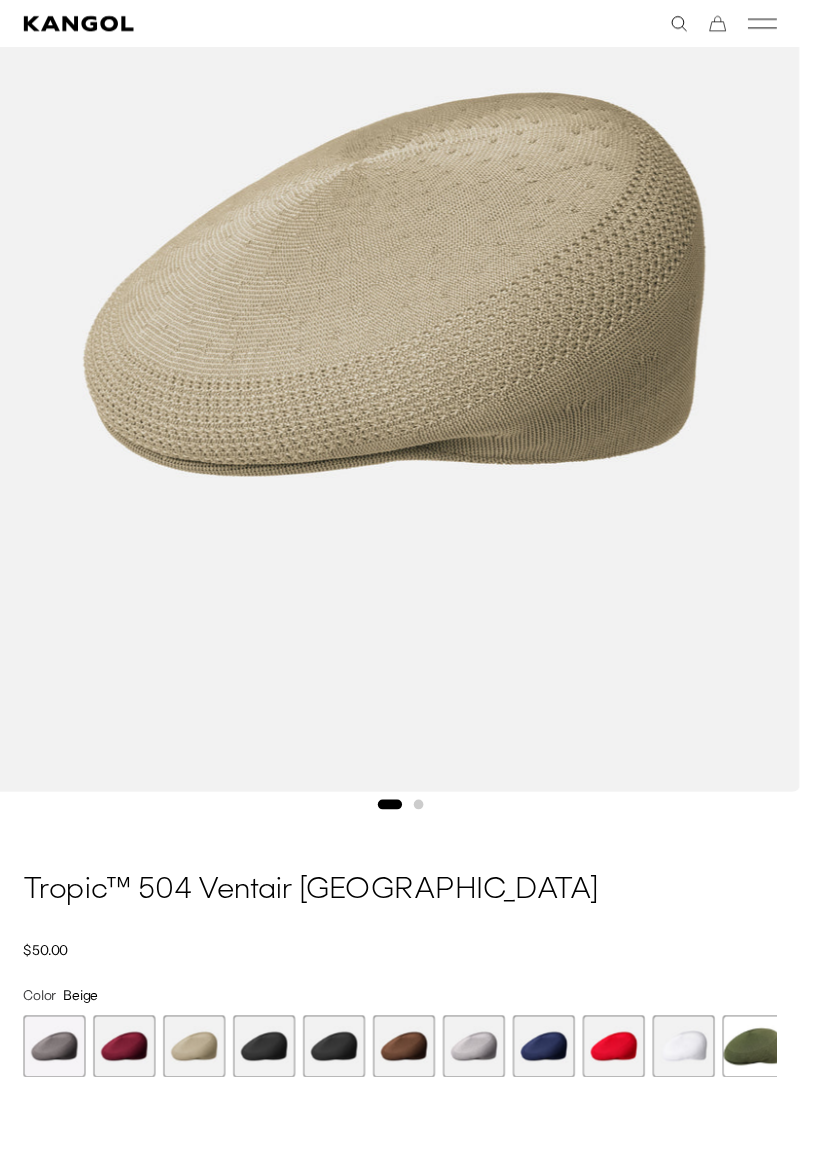 scroll, scrollTop: 0, scrollLeft: 411, axis: horizontal 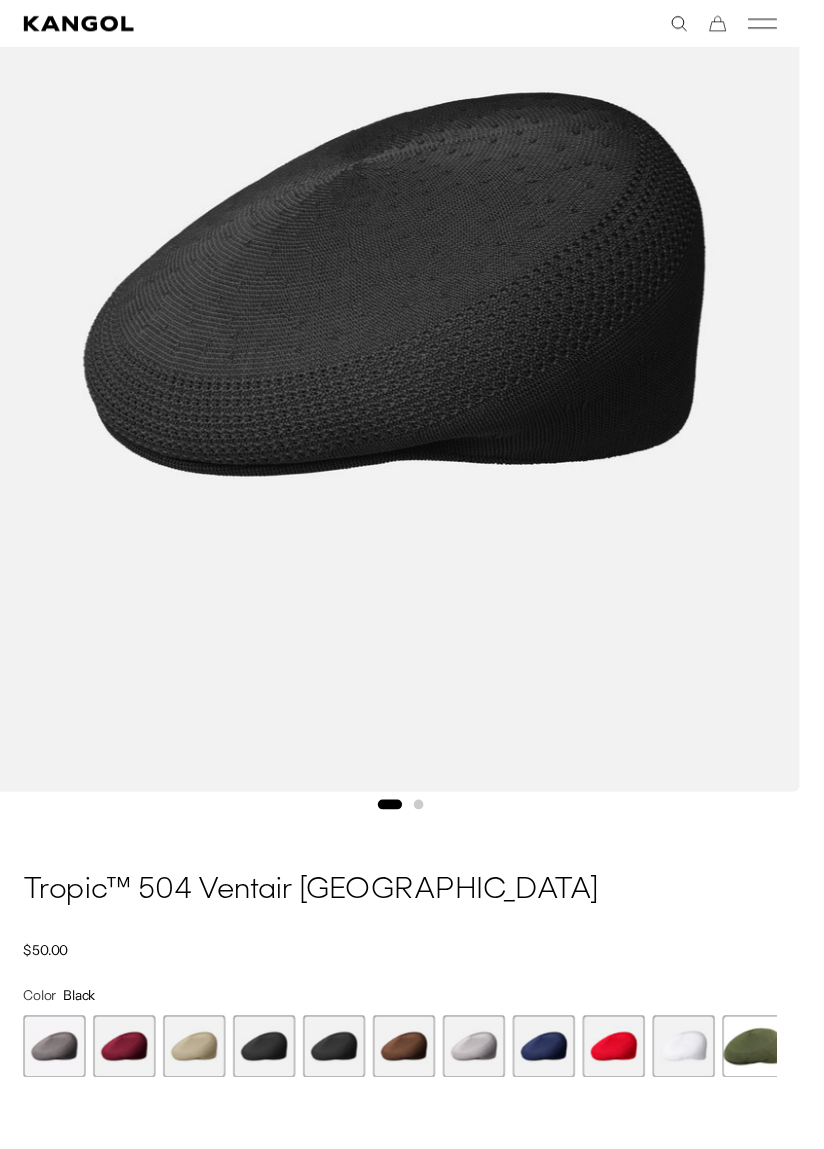 click at bounding box center (344, 1077) 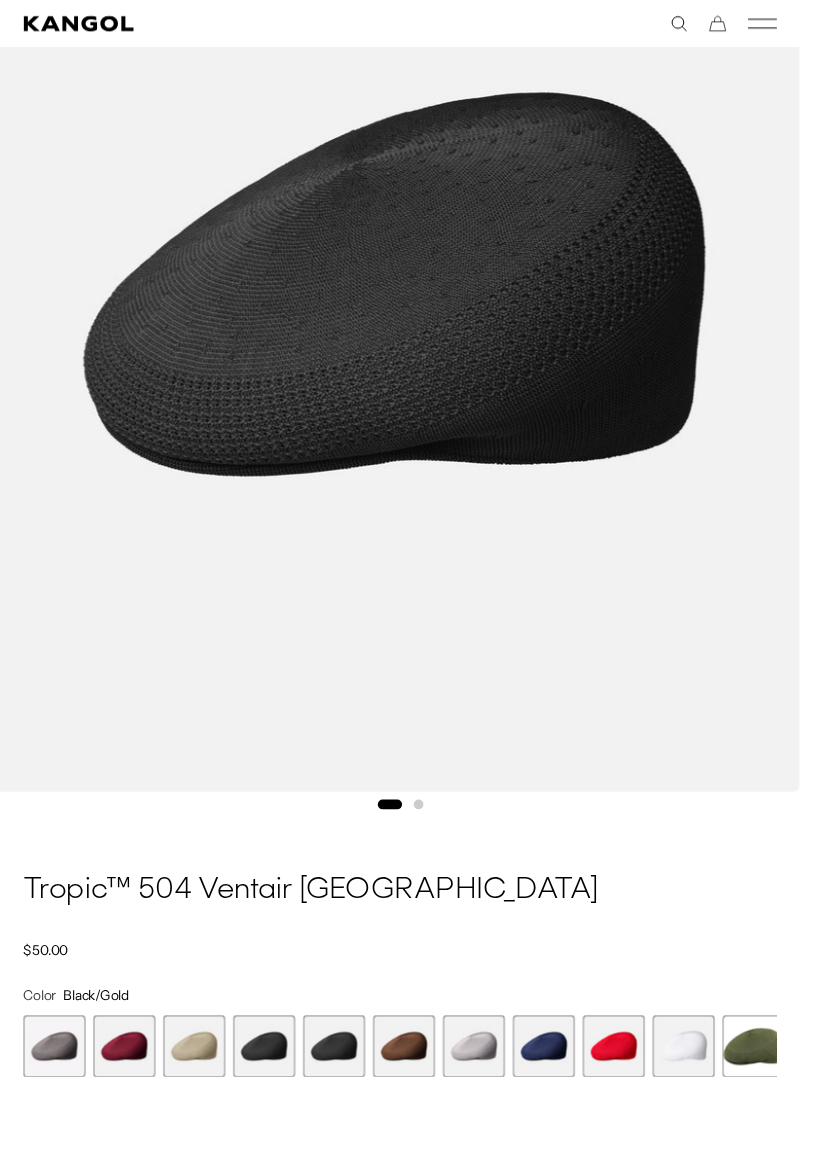 scroll, scrollTop: 0, scrollLeft: 411, axis: horizontal 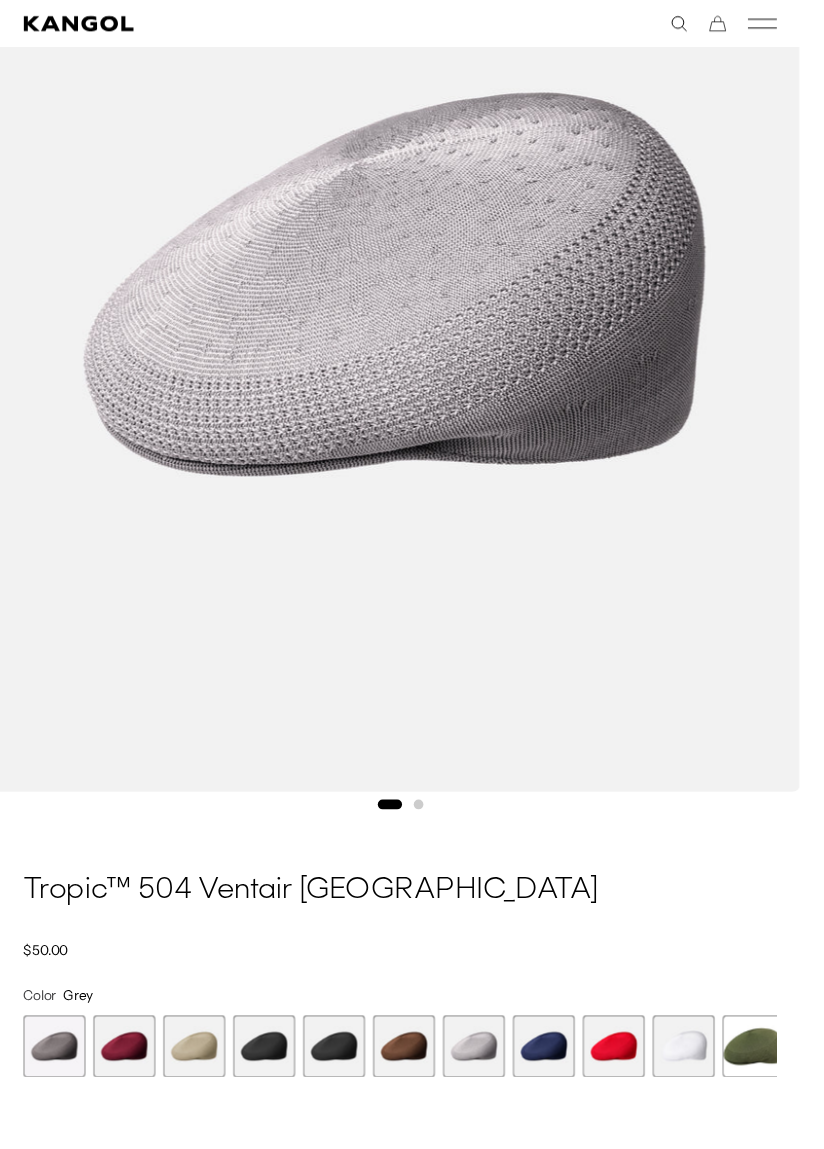 click at bounding box center (560, 1077) 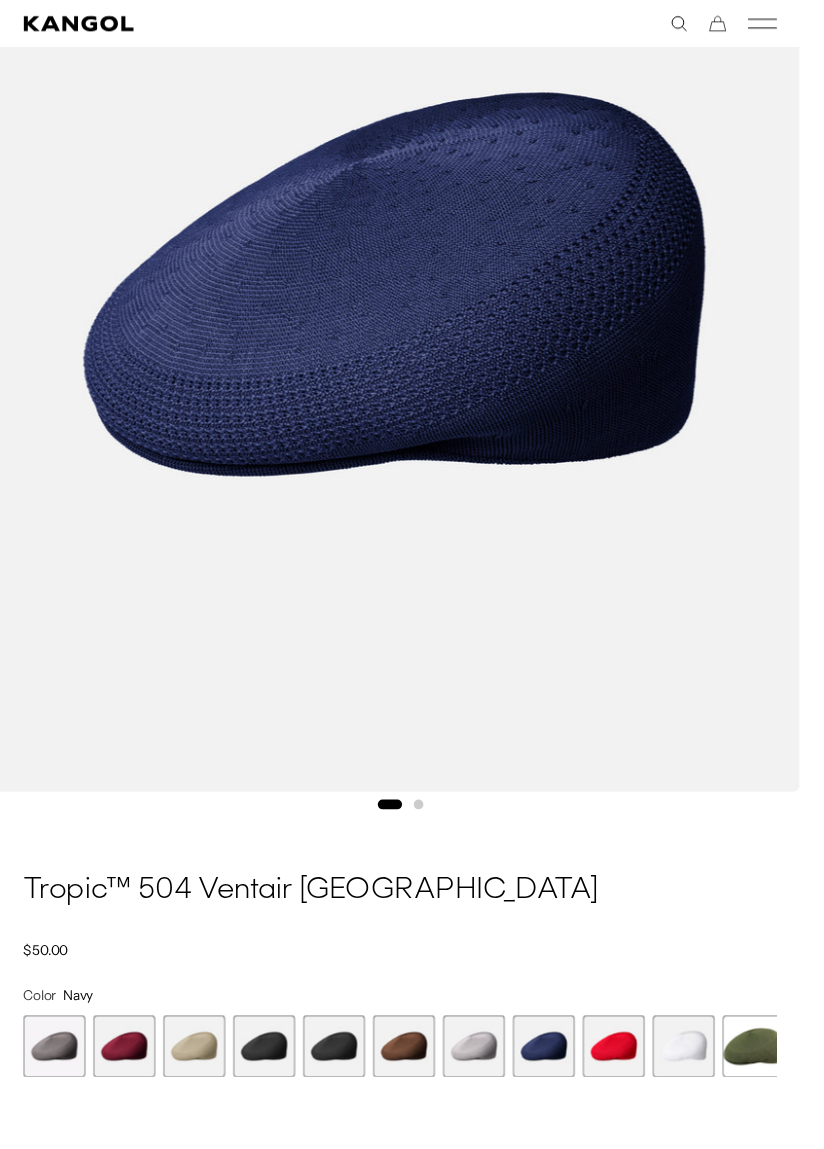 scroll, scrollTop: 0, scrollLeft: 0, axis: both 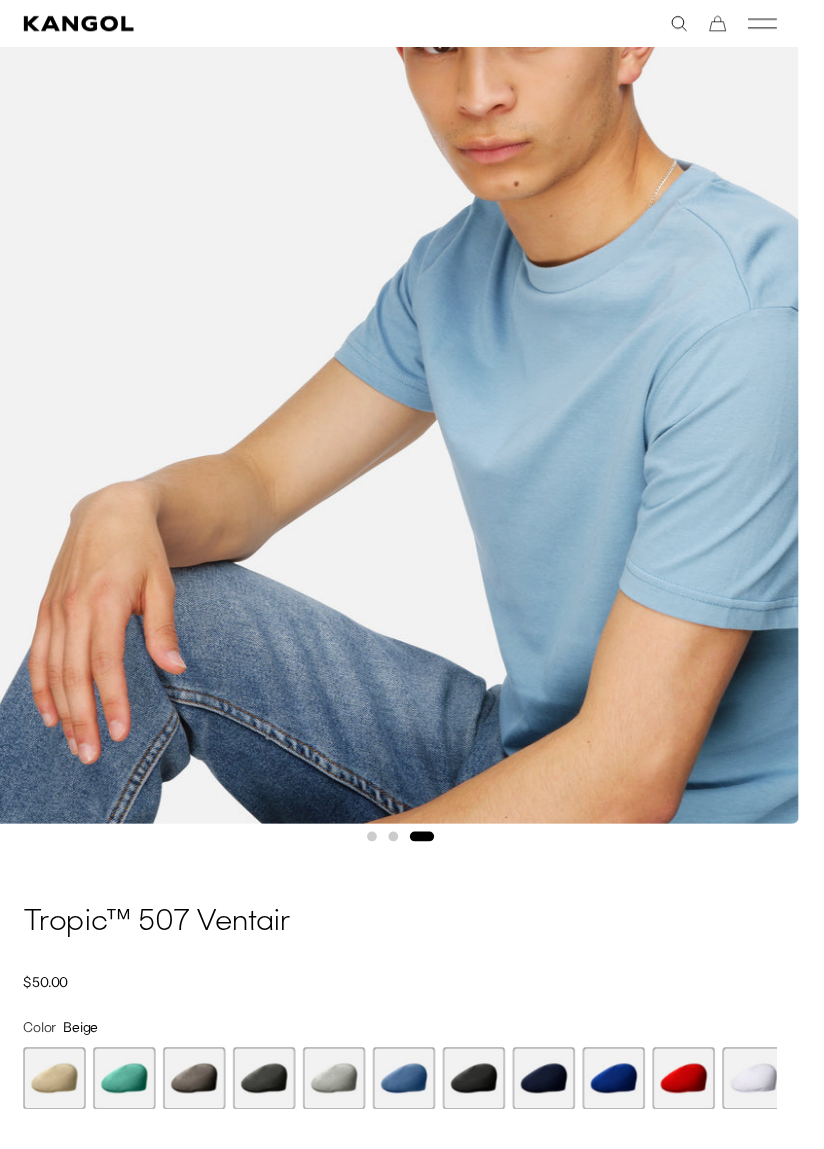 click at bounding box center (344, 1110) 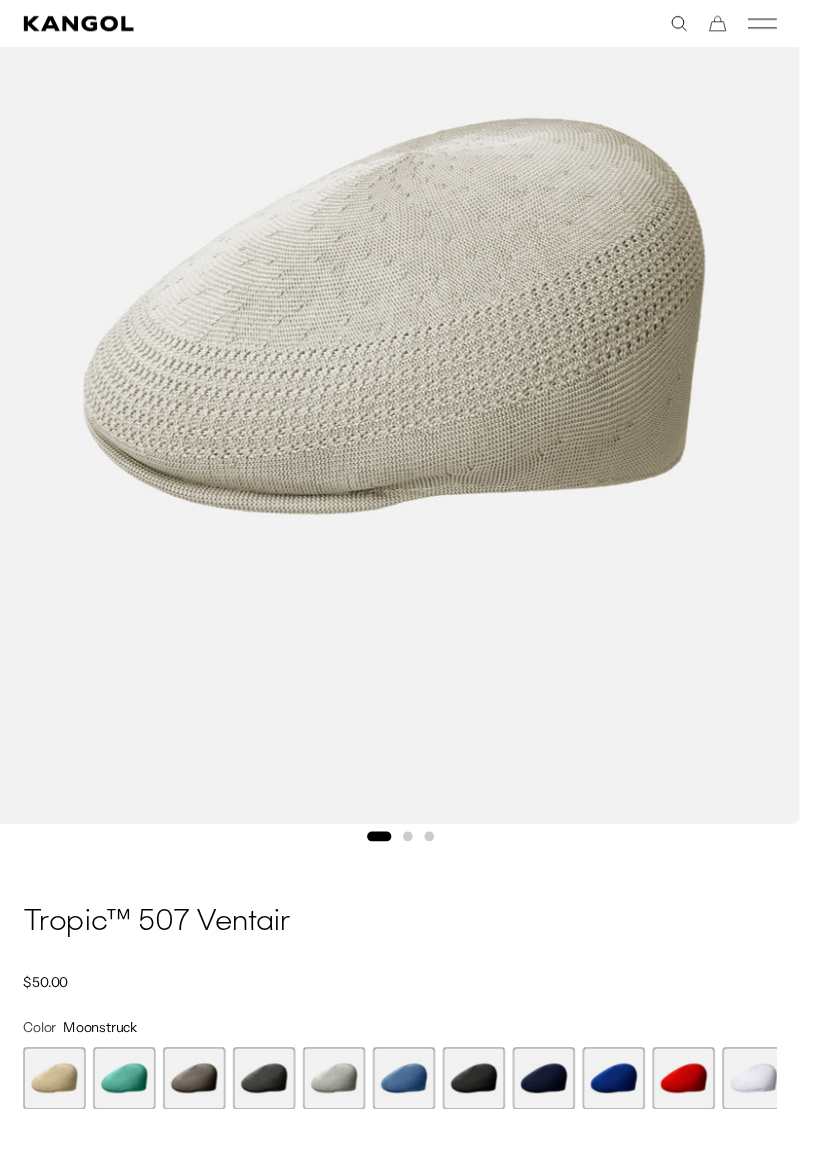scroll, scrollTop: 0, scrollLeft: 0, axis: both 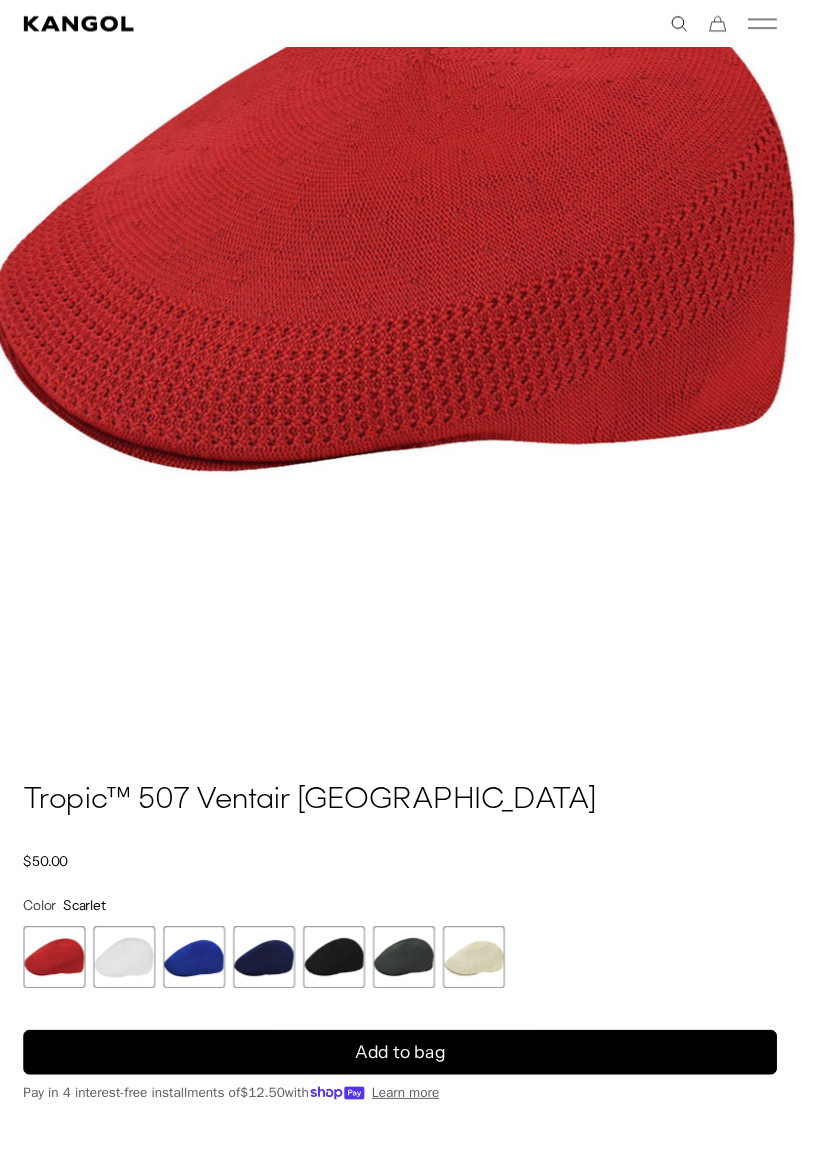 click at bounding box center [128, 985] 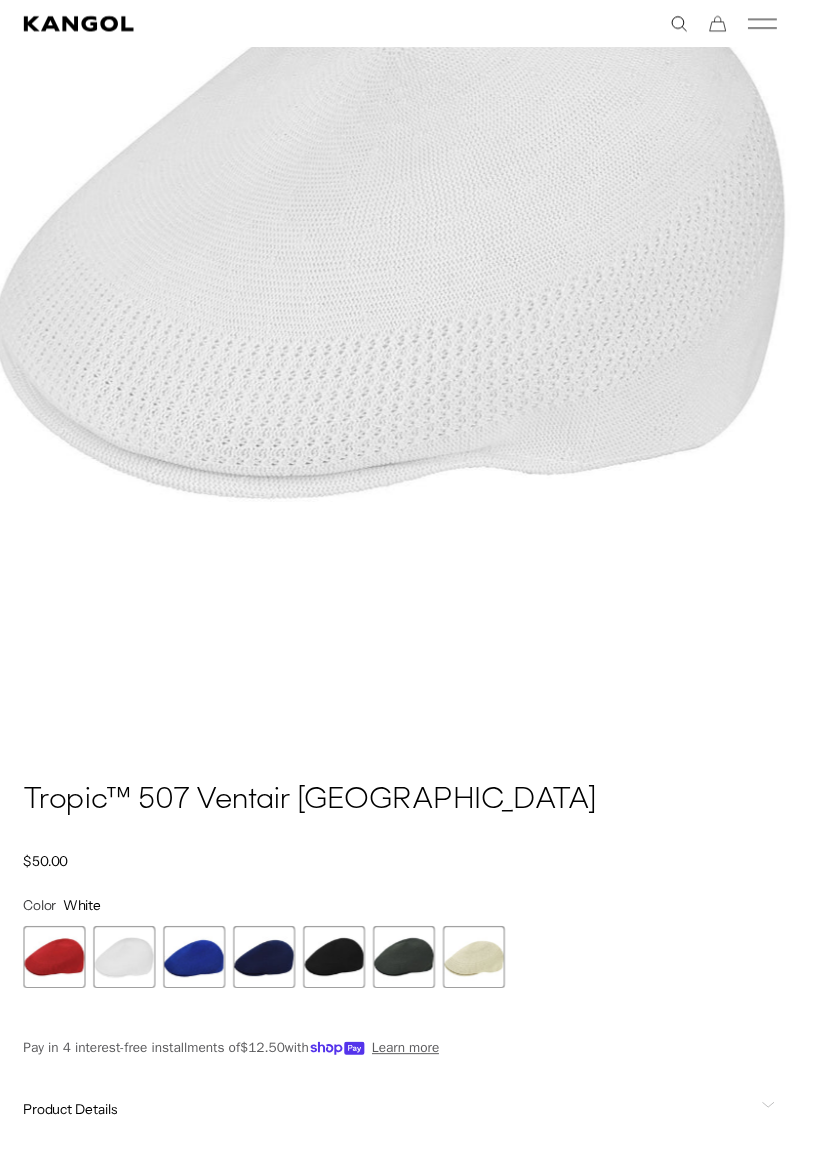 scroll, scrollTop: 0, scrollLeft: 0, axis: both 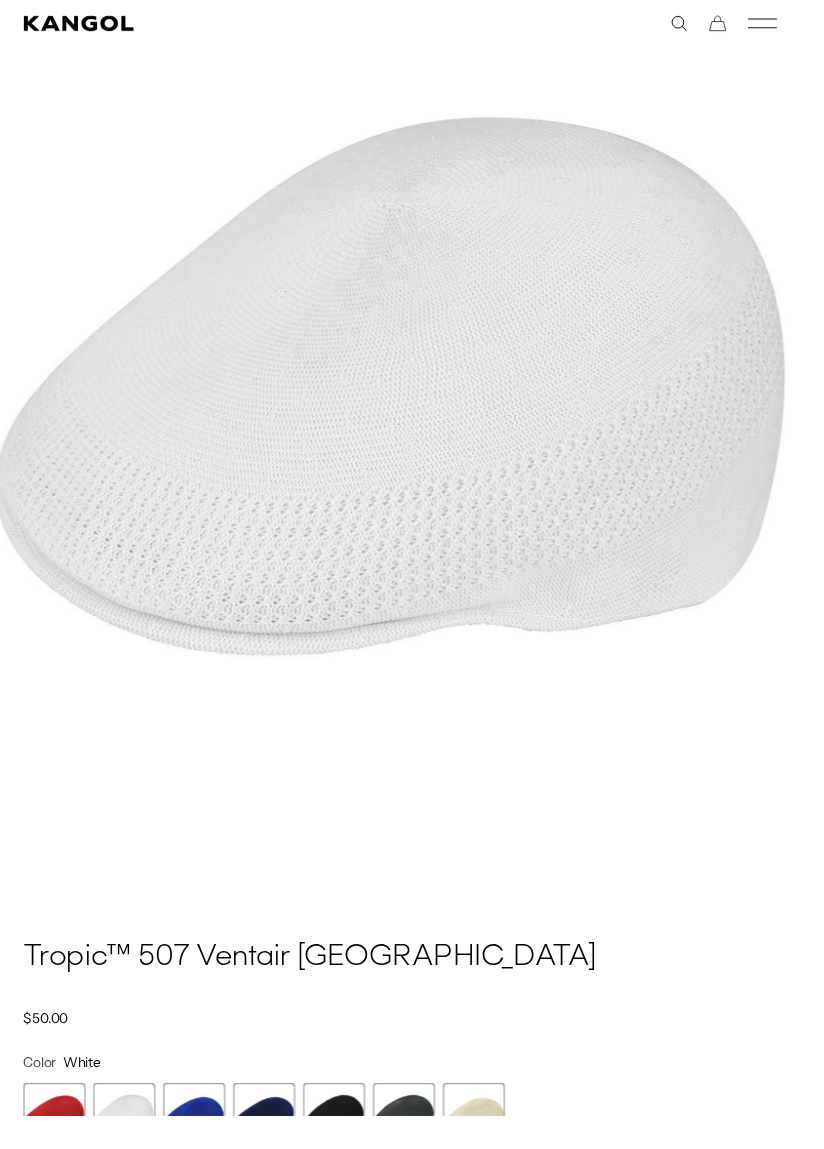 click at bounding box center [200, 1147] 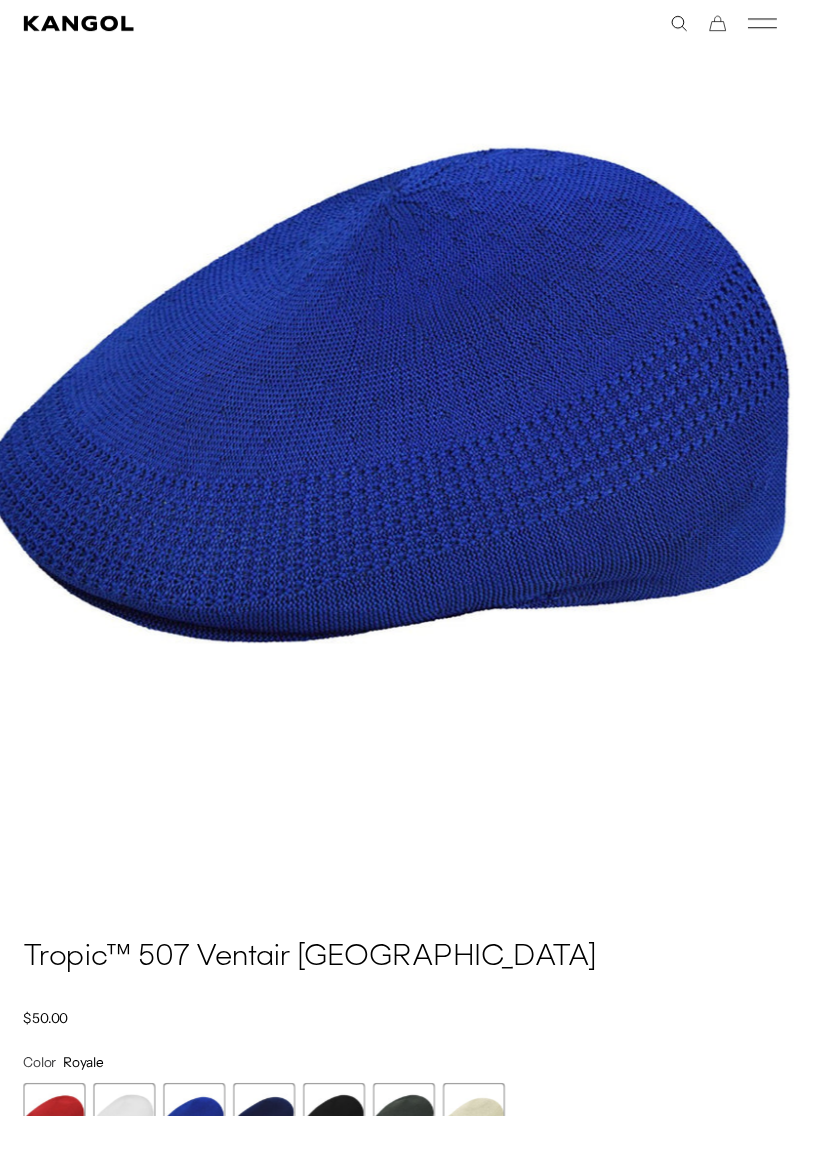 scroll, scrollTop: 0, scrollLeft: 411, axis: horizontal 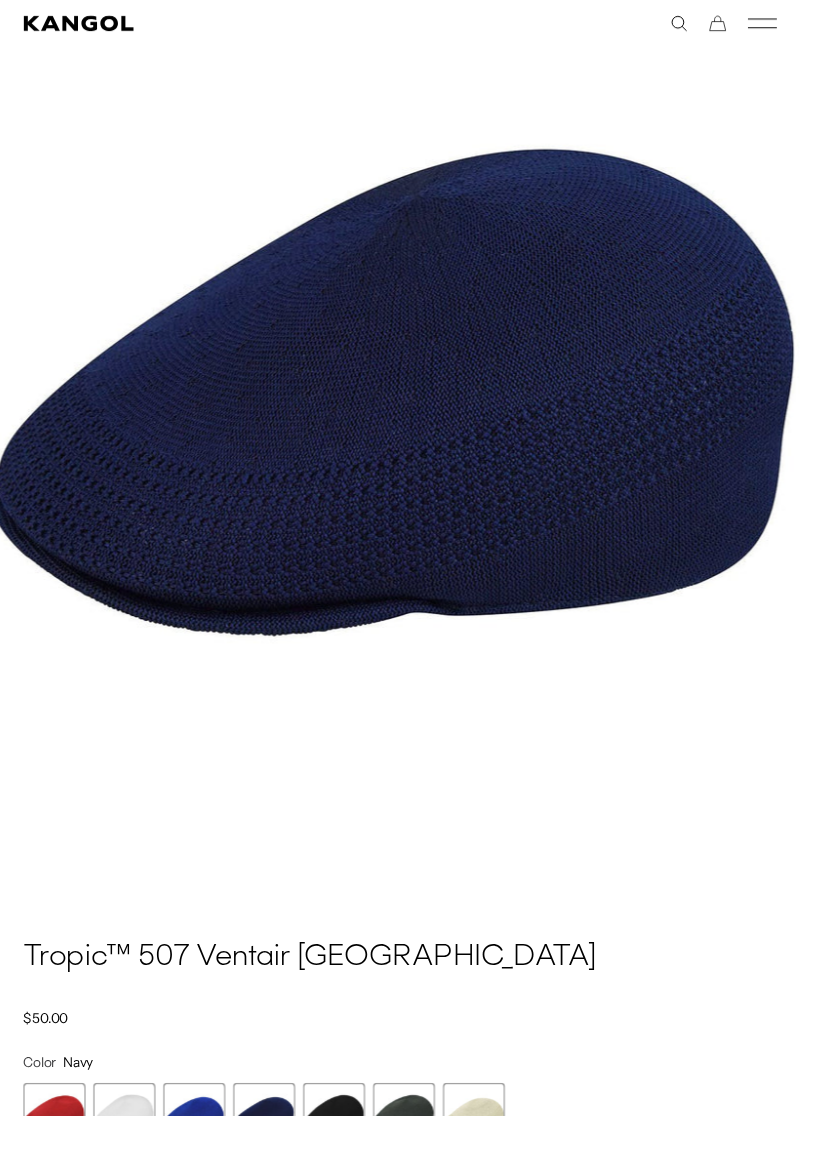 click at bounding box center (272, 1147) 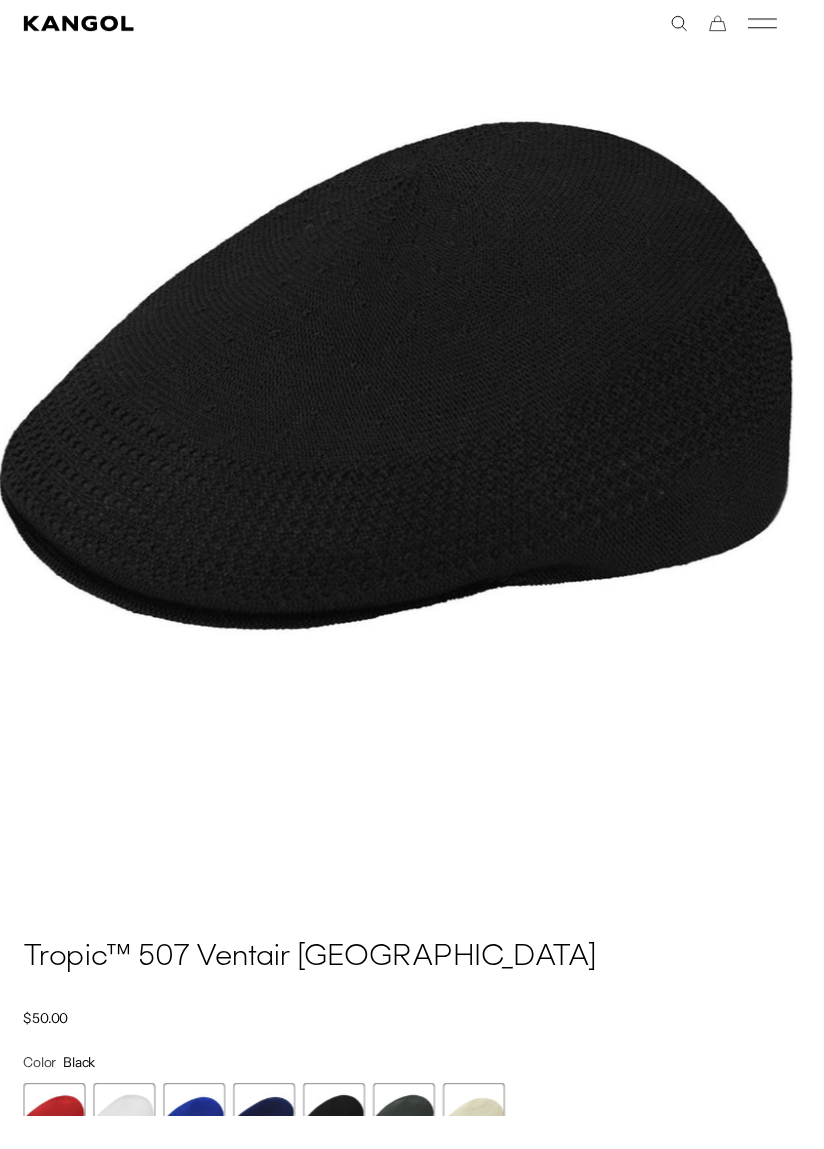 click at bounding box center (416, 1147) 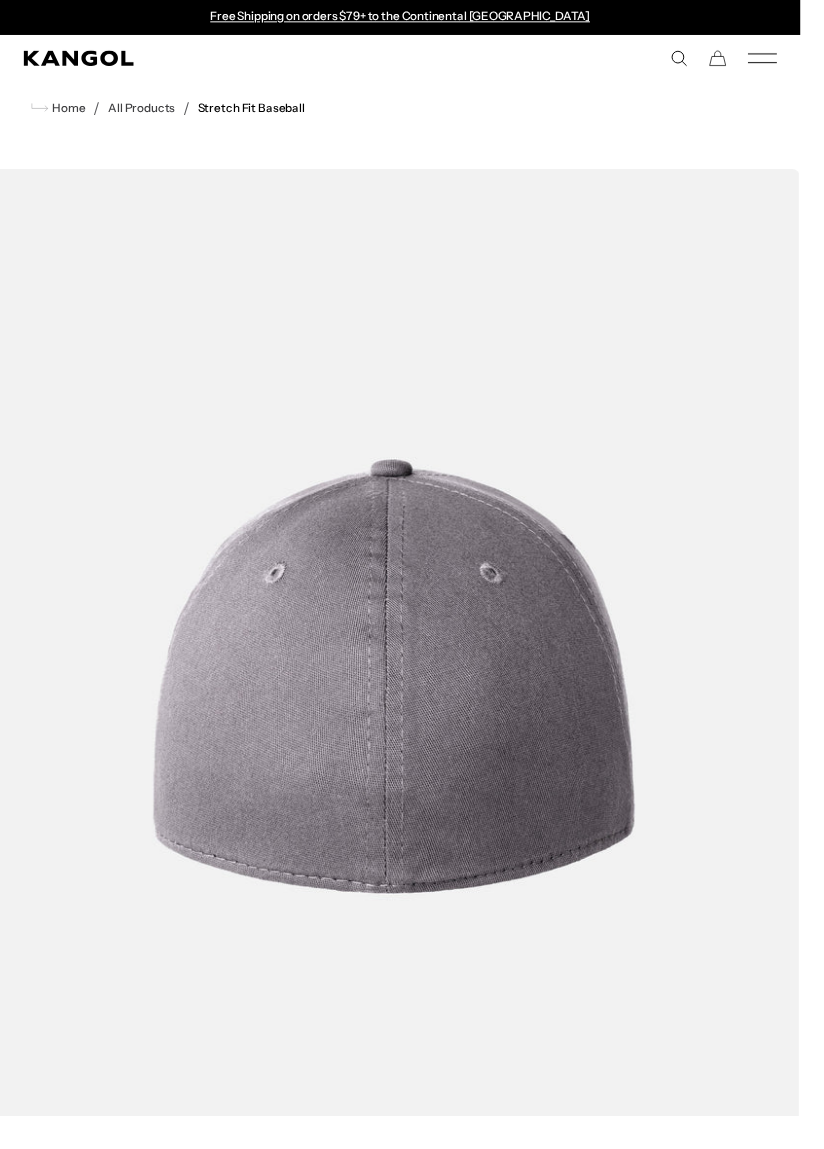 scroll, scrollTop: 0, scrollLeft: 0, axis: both 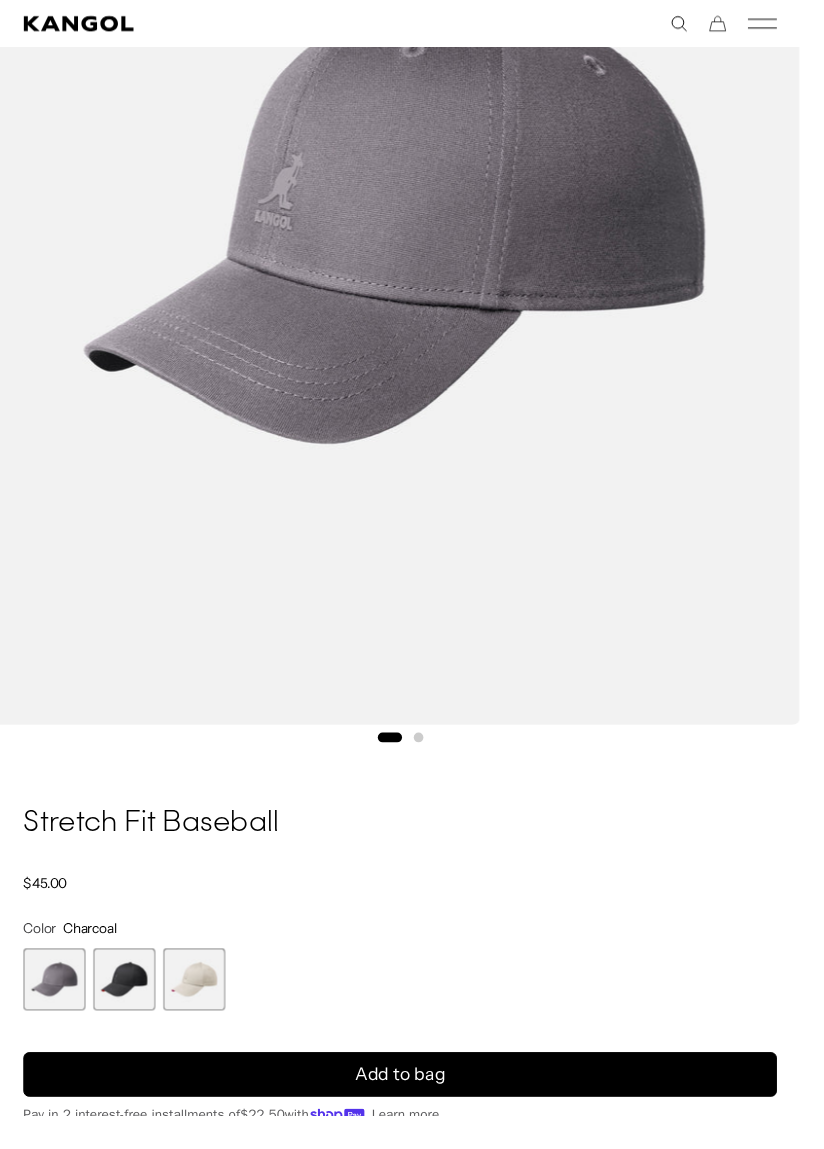 click at bounding box center [128, 1008] 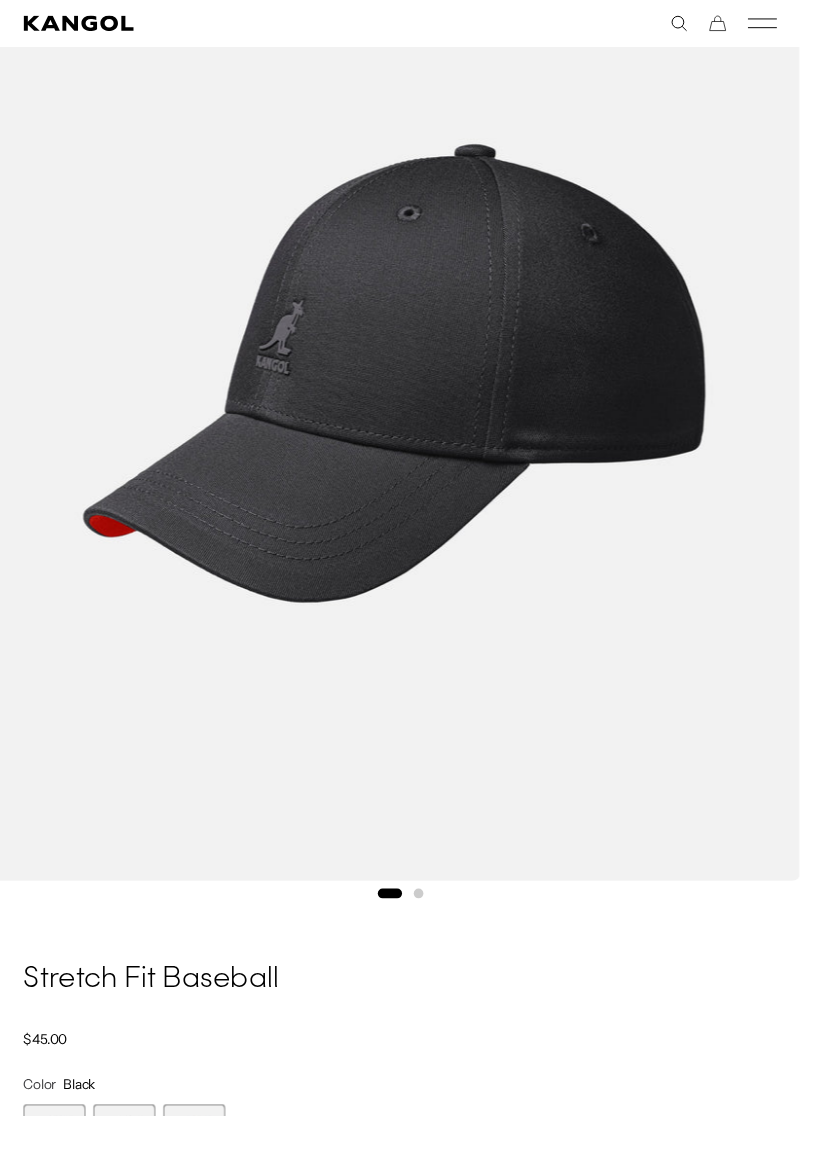scroll, scrollTop: 308, scrollLeft: 0, axis: vertical 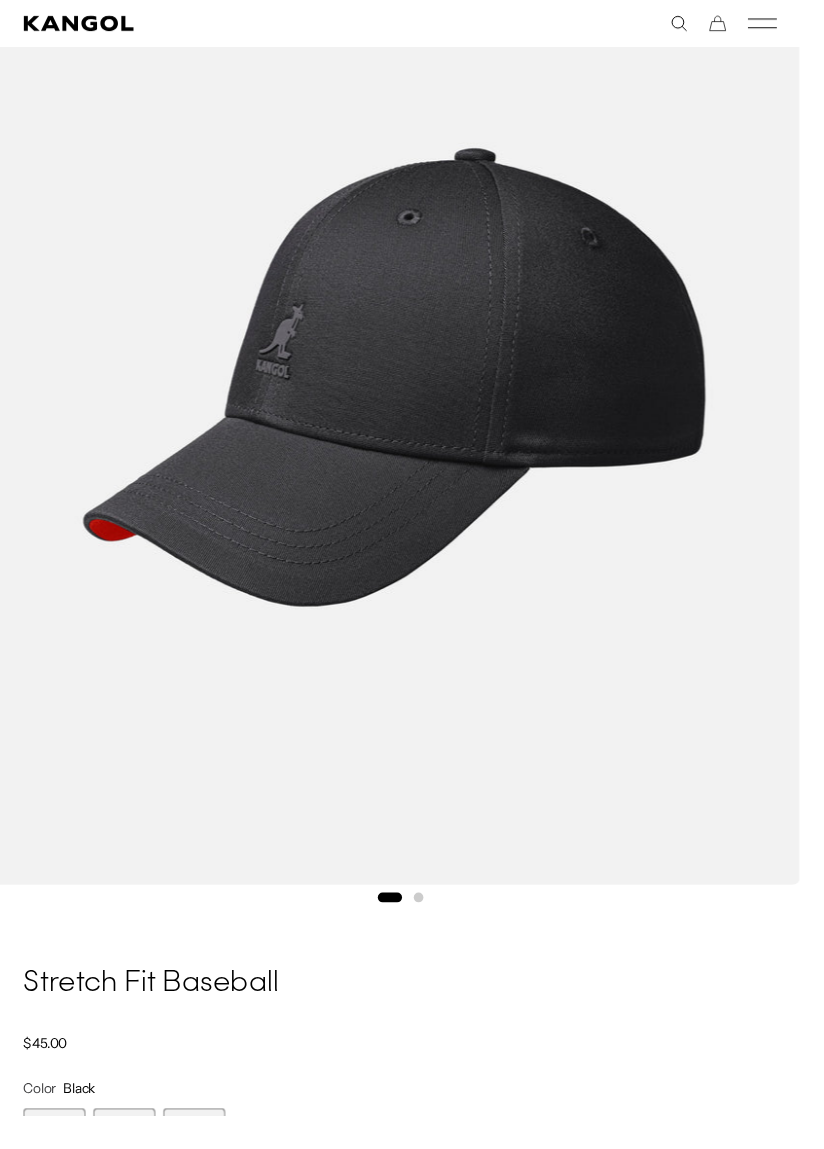 click at bounding box center (200, 1173) 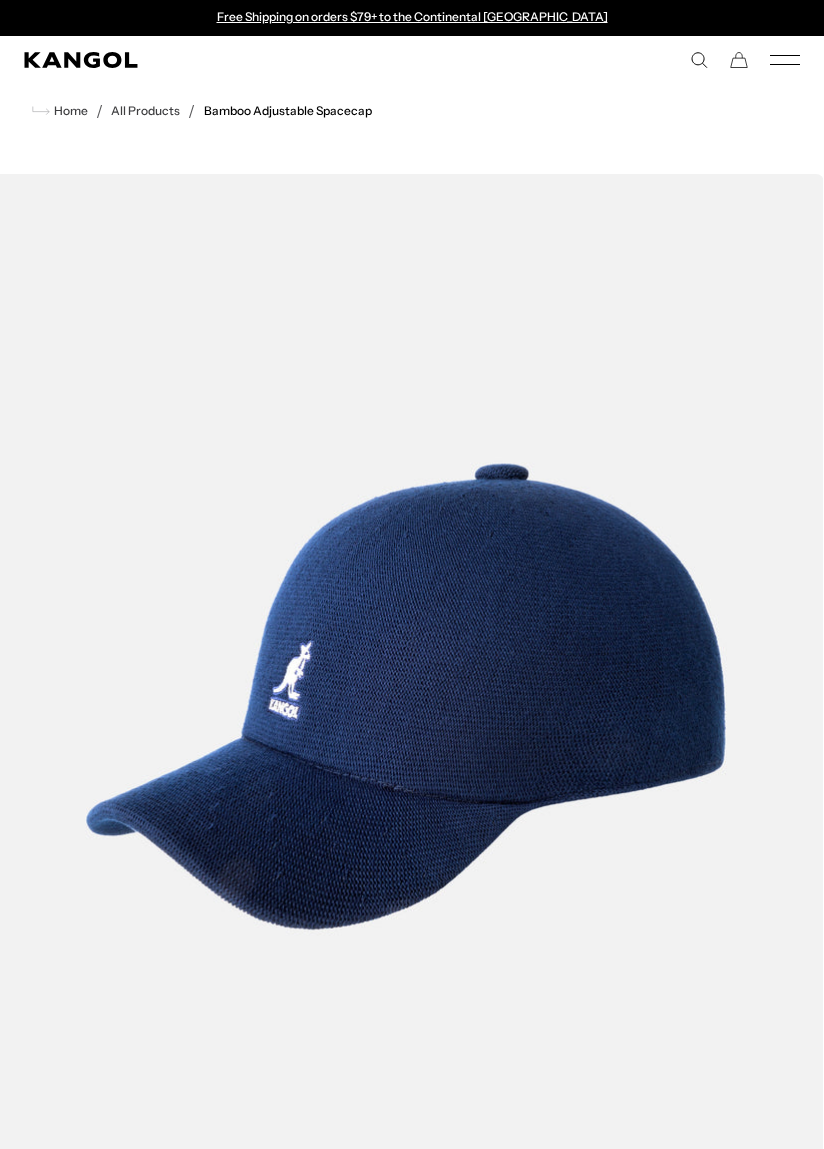 scroll, scrollTop: 0, scrollLeft: 0, axis: both 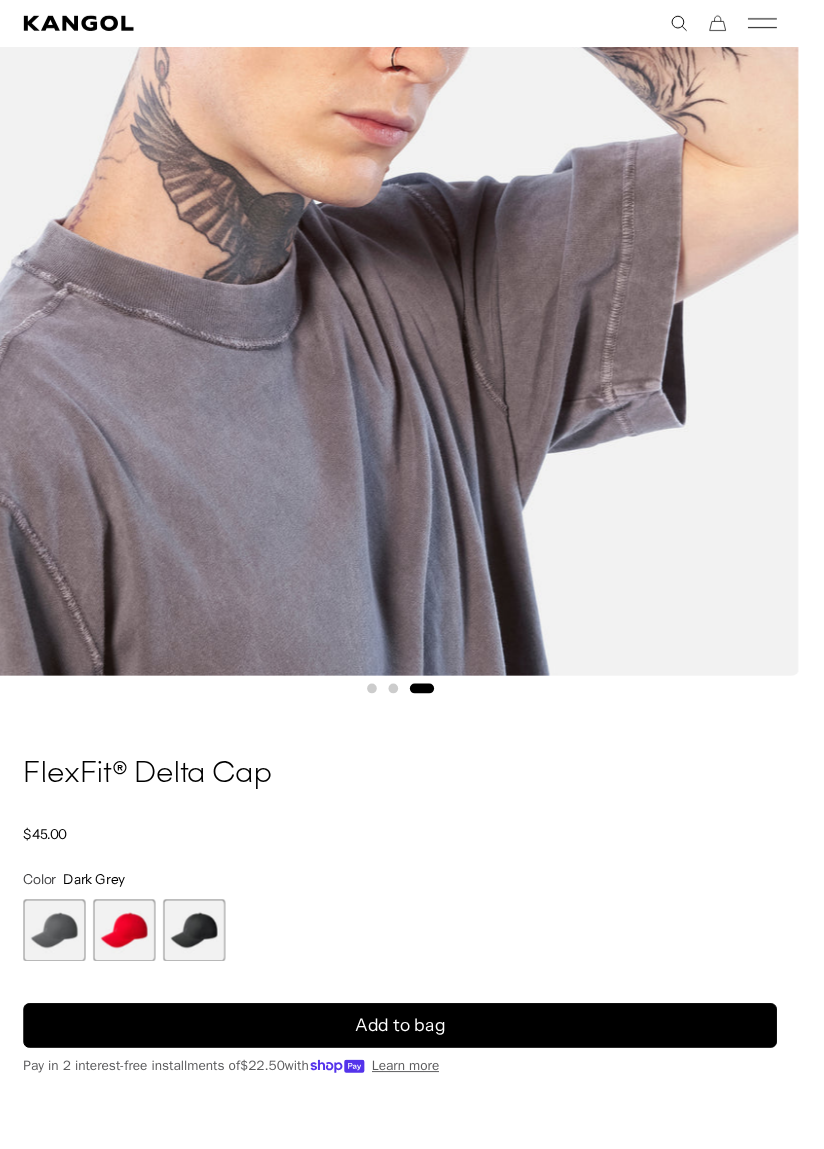 click at bounding box center (56, 958) 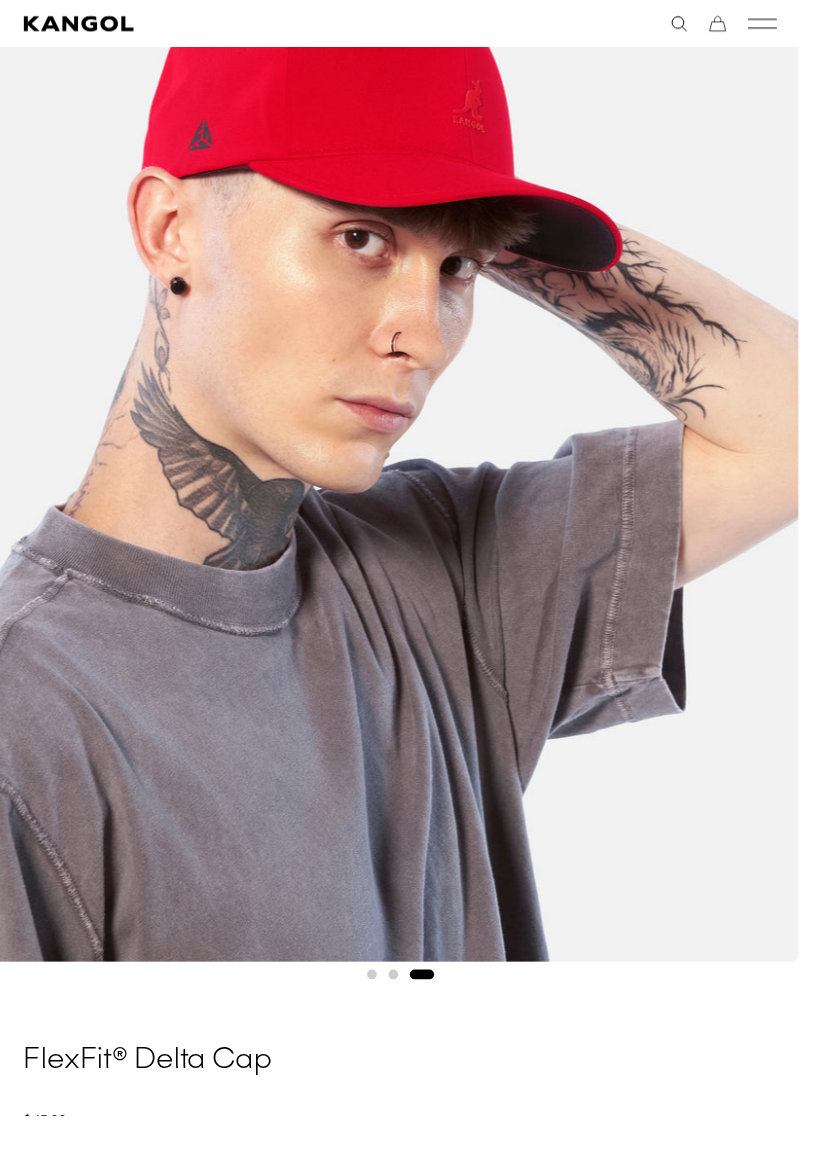scroll, scrollTop: 232, scrollLeft: 0, axis: vertical 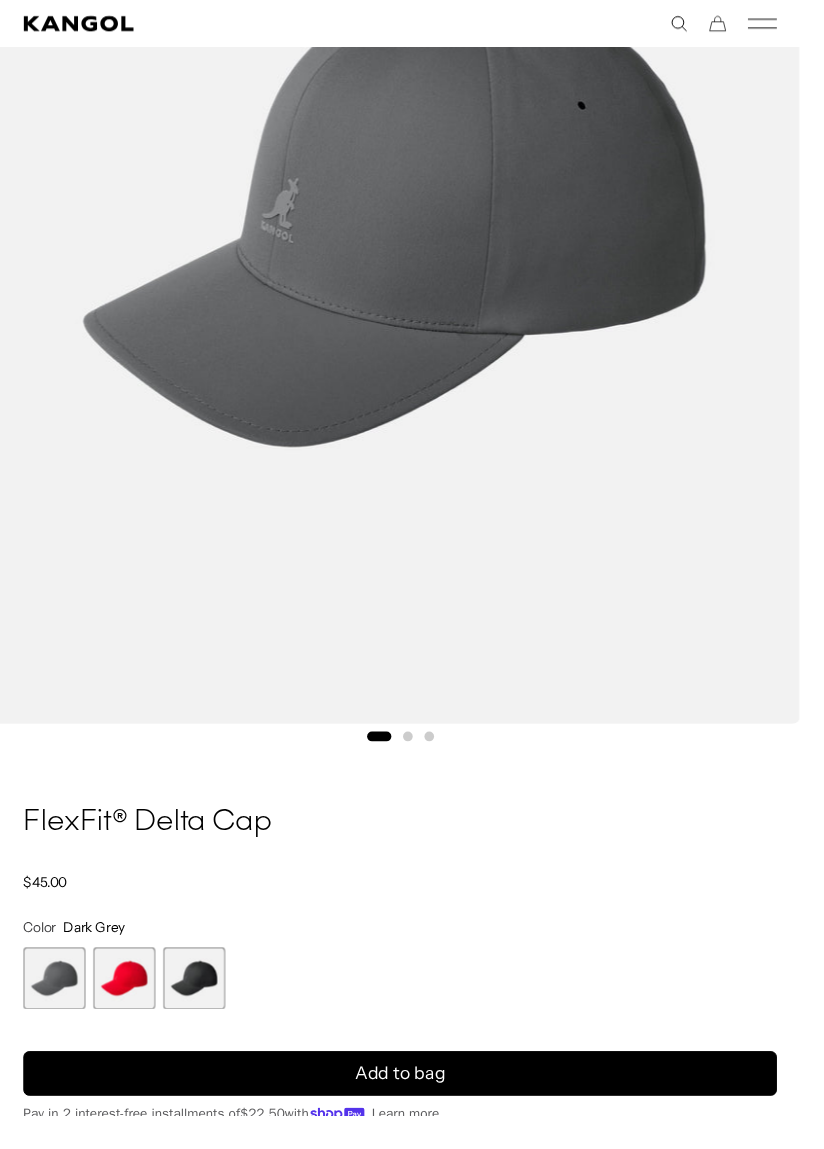 click at bounding box center (200, 1007) 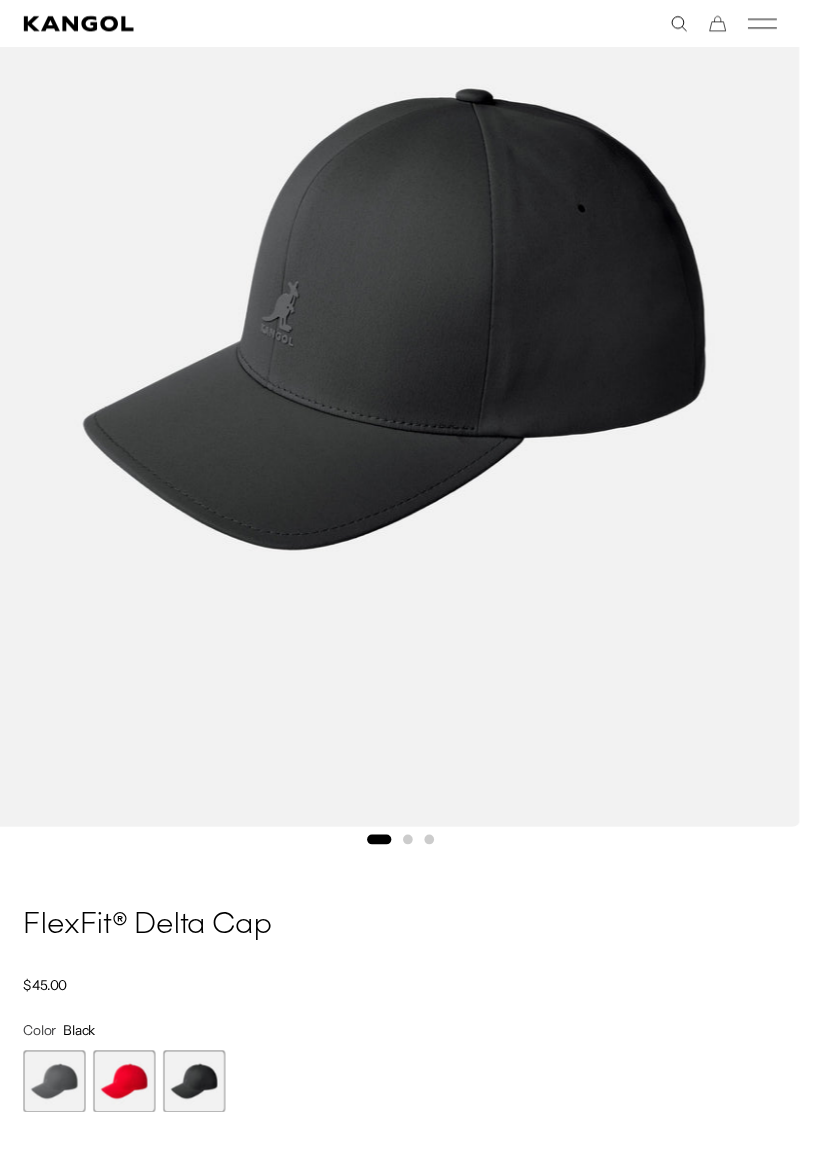 scroll, scrollTop: 367, scrollLeft: 0, axis: vertical 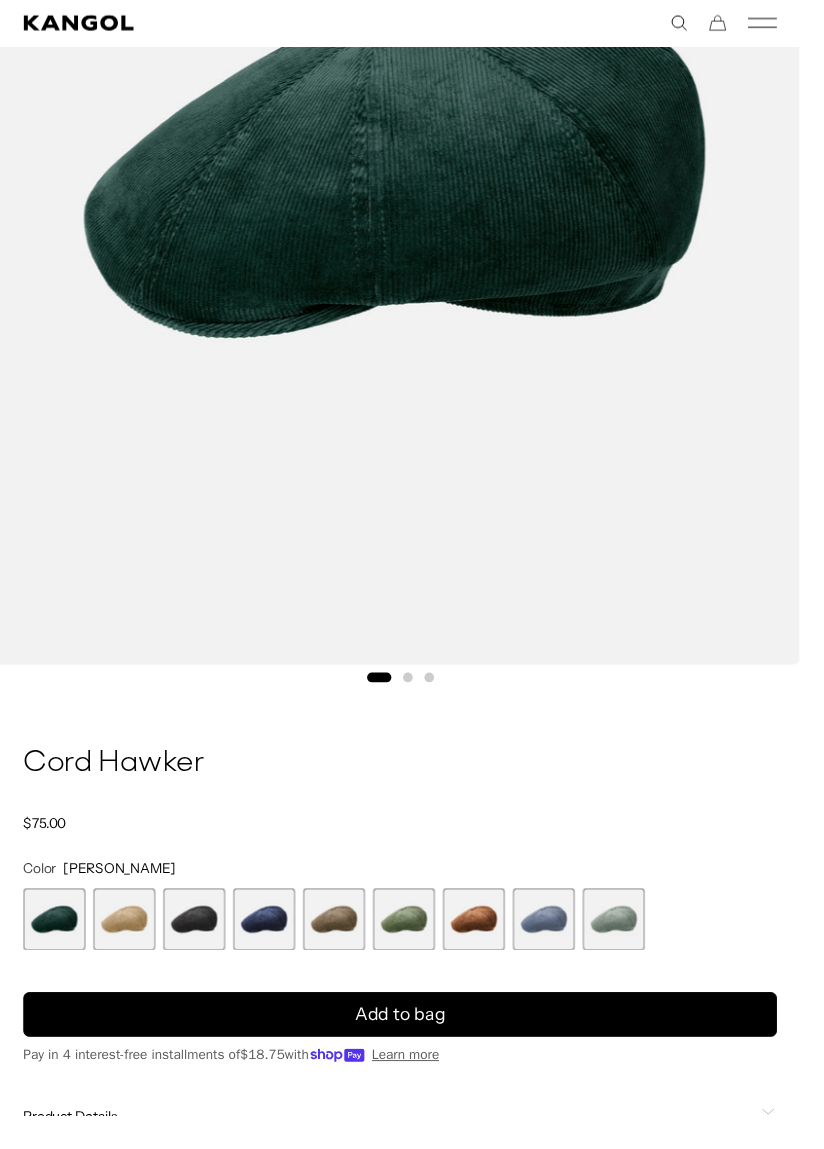 click at bounding box center [128, 947] 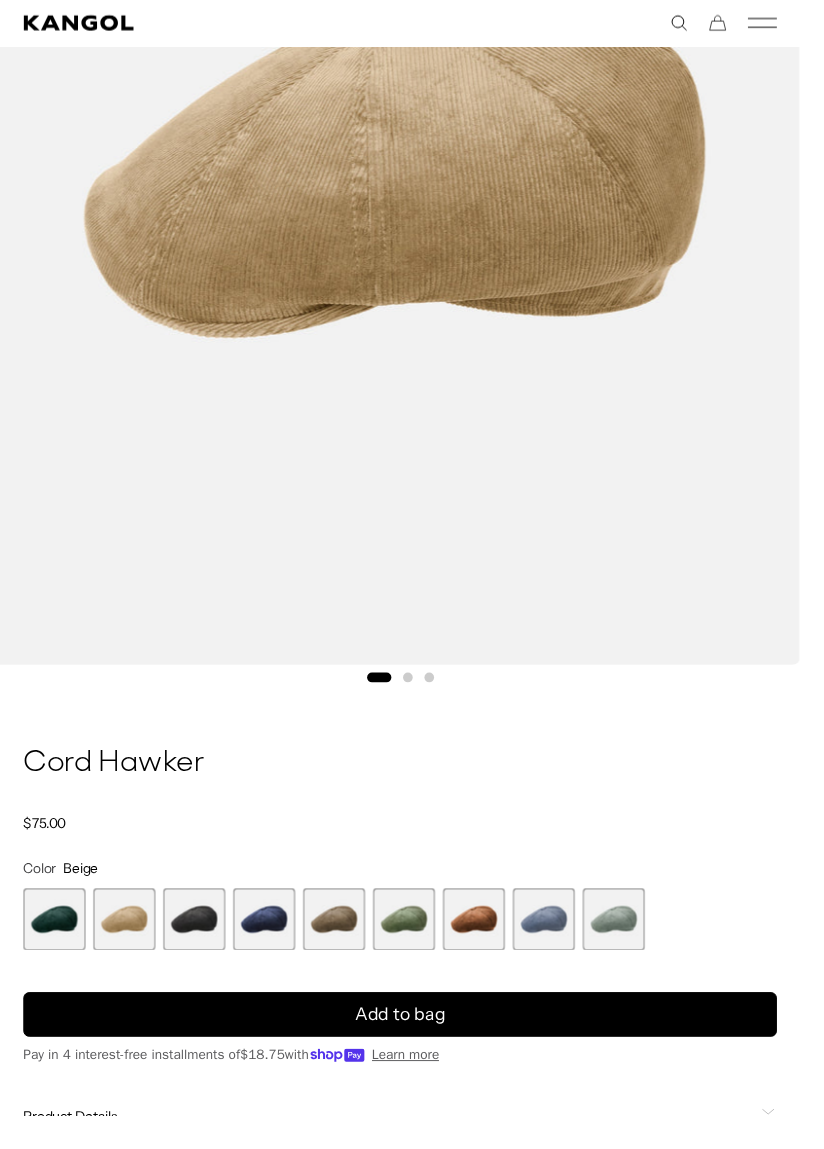 scroll, scrollTop: 0, scrollLeft: 411, axis: horizontal 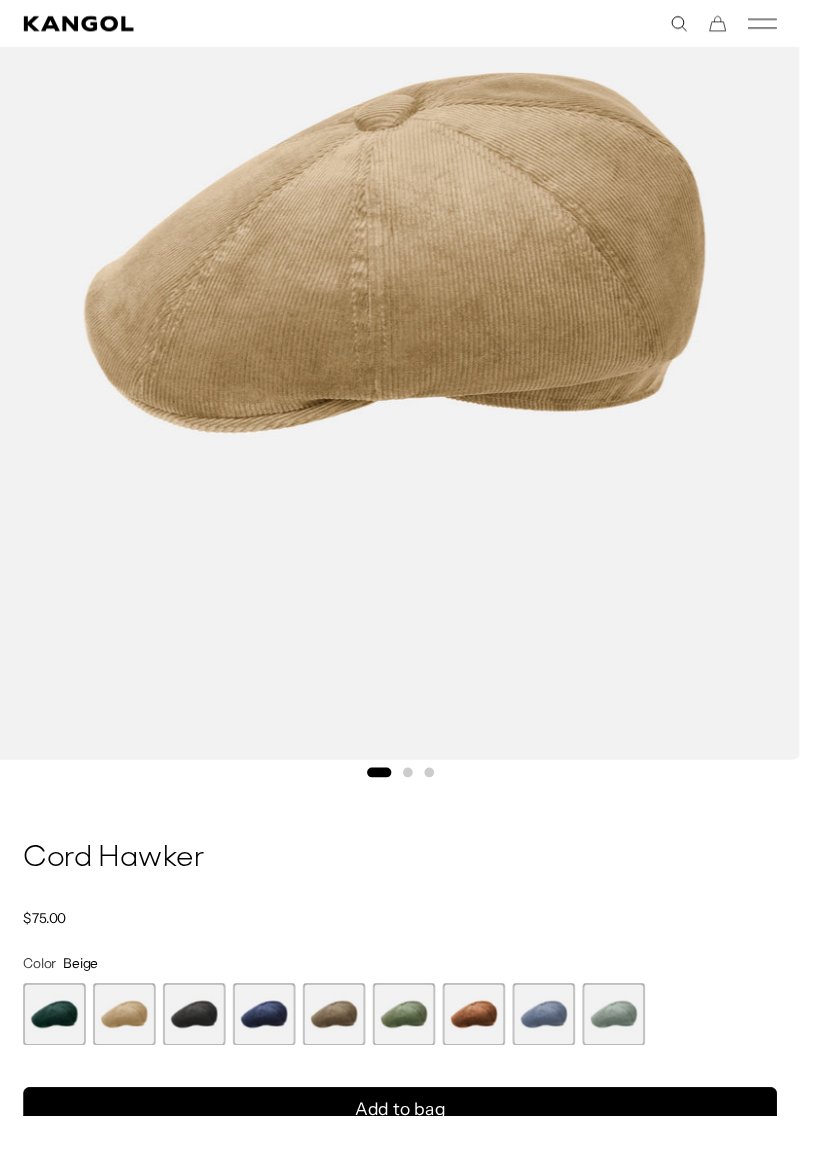 click at bounding box center [200, 1044] 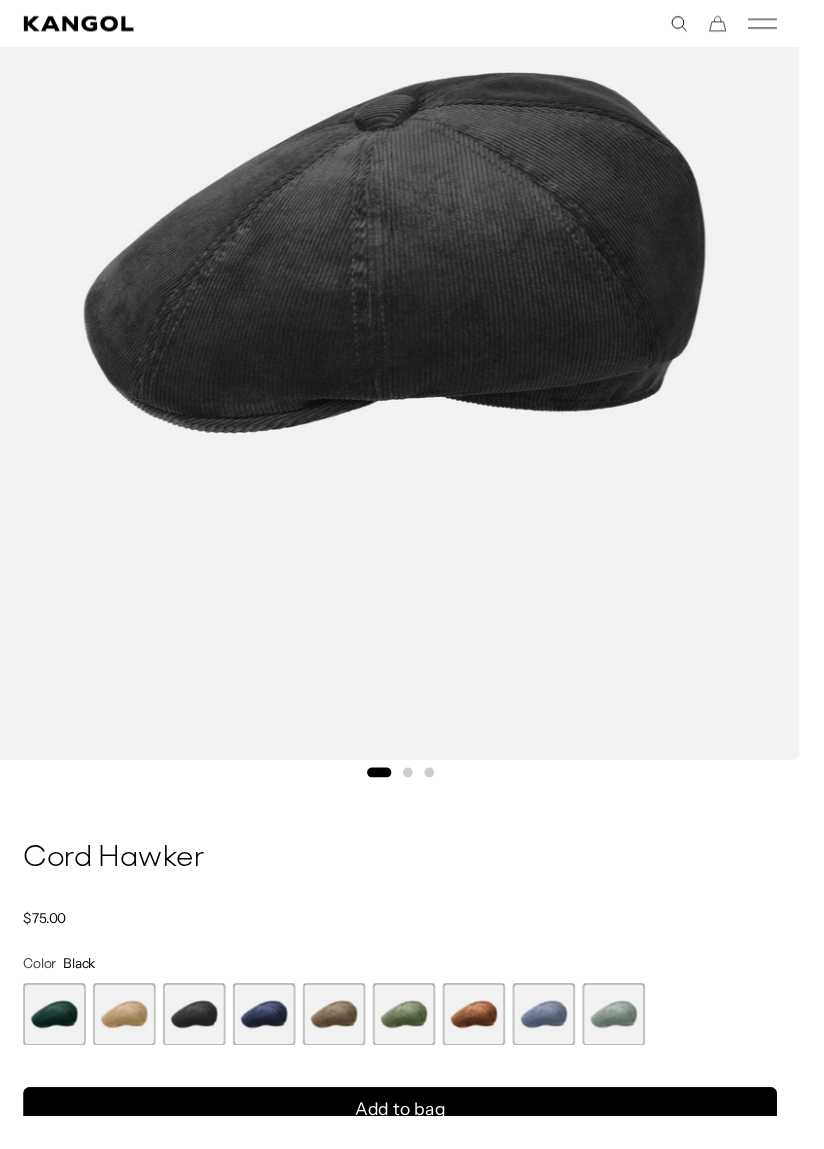 scroll, scrollTop: 0, scrollLeft: 0, axis: both 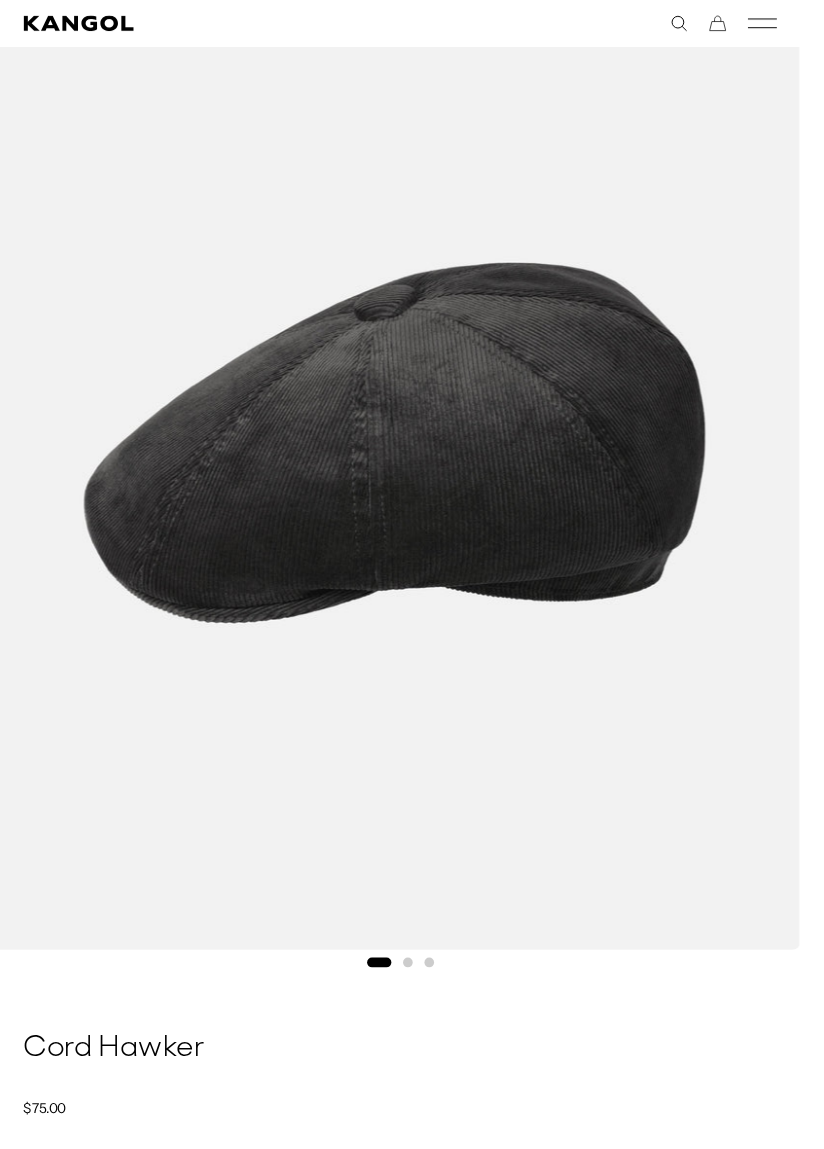 click at bounding box center (272, 1240) 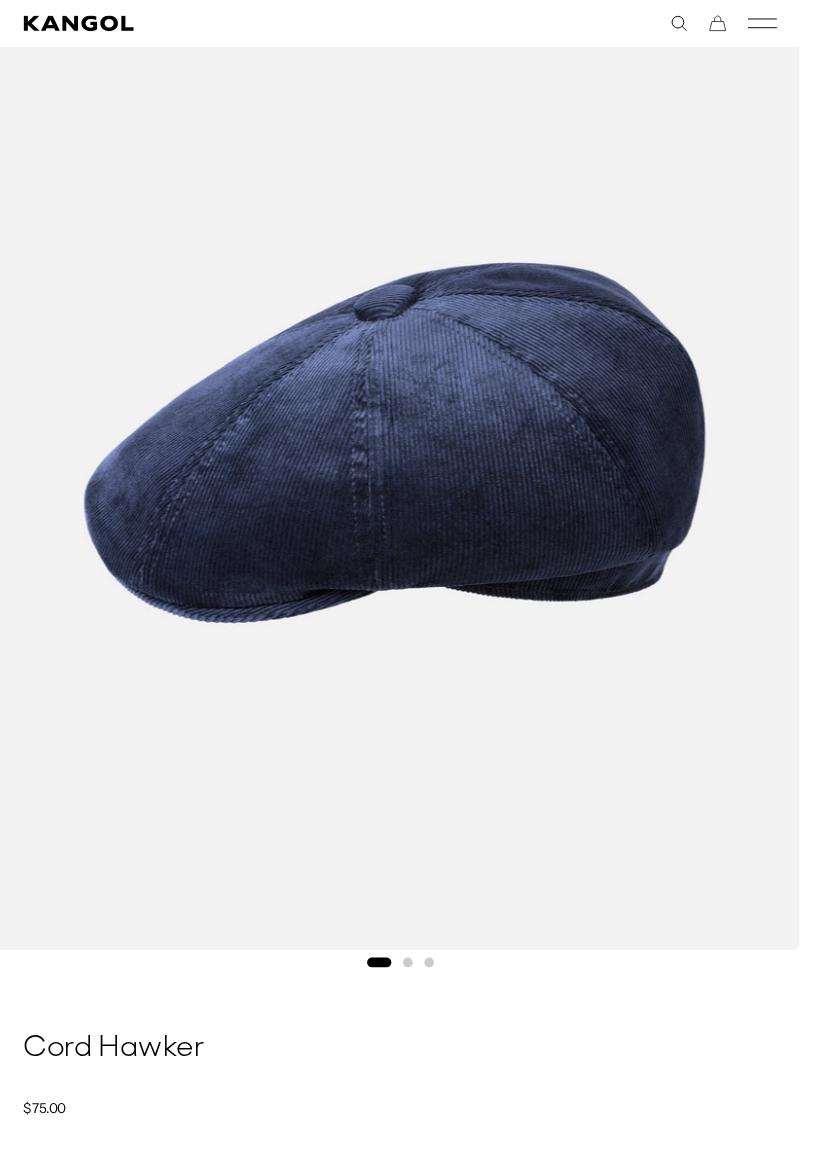 scroll, scrollTop: 0, scrollLeft: 411, axis: horizontal 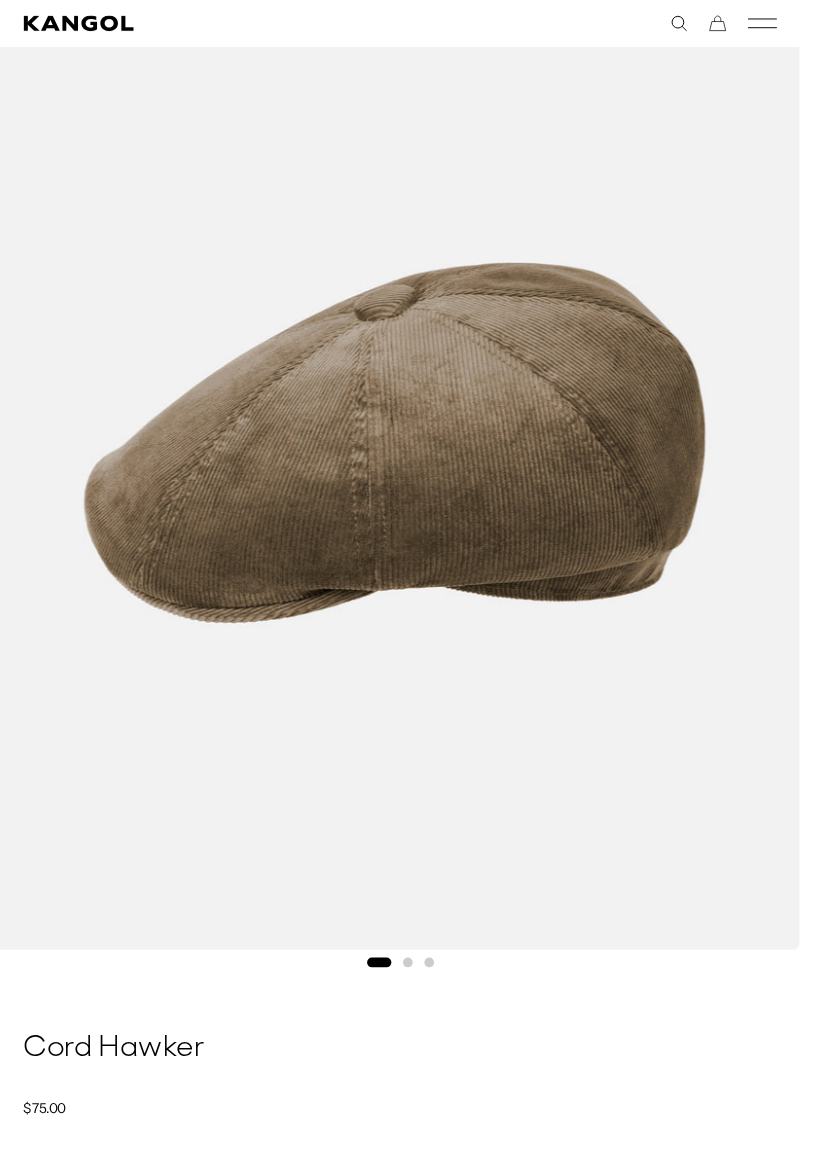 click at bounding box center (560, 1240) 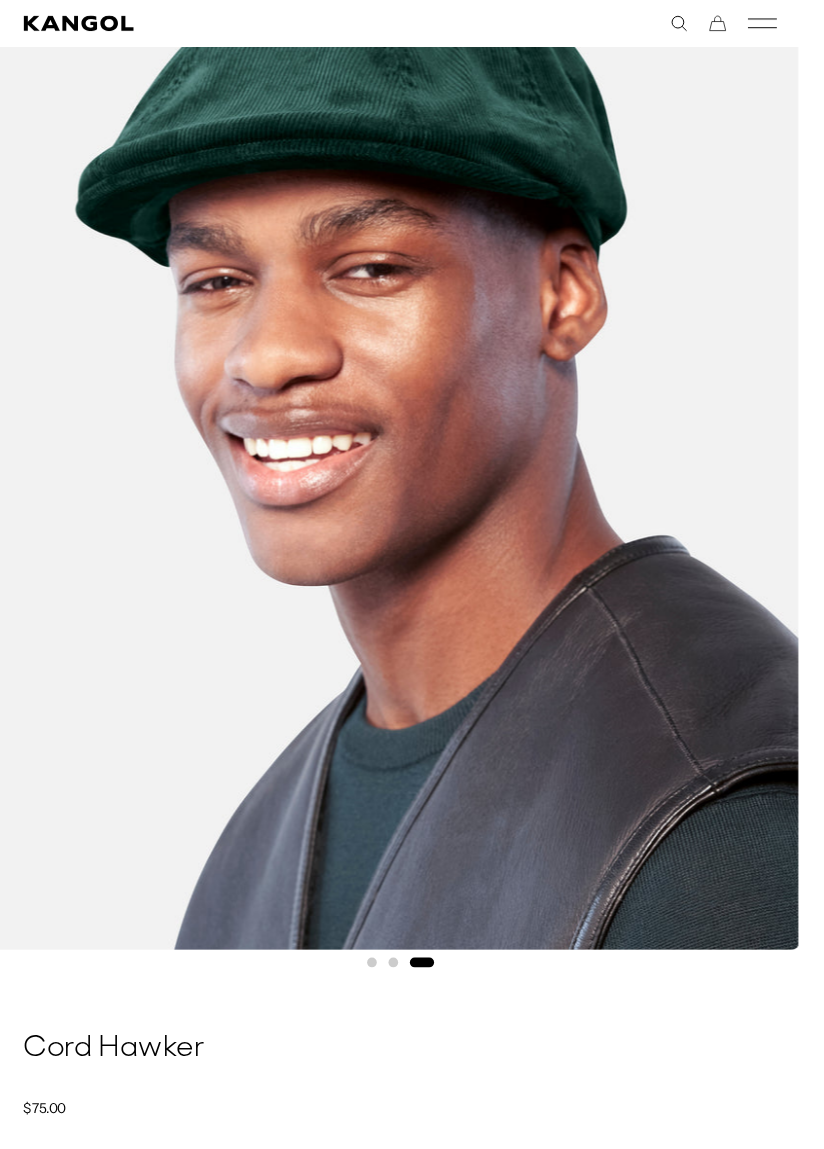 scroll, scrollTop: 0, scrollLeft: 411, axis: horizontal 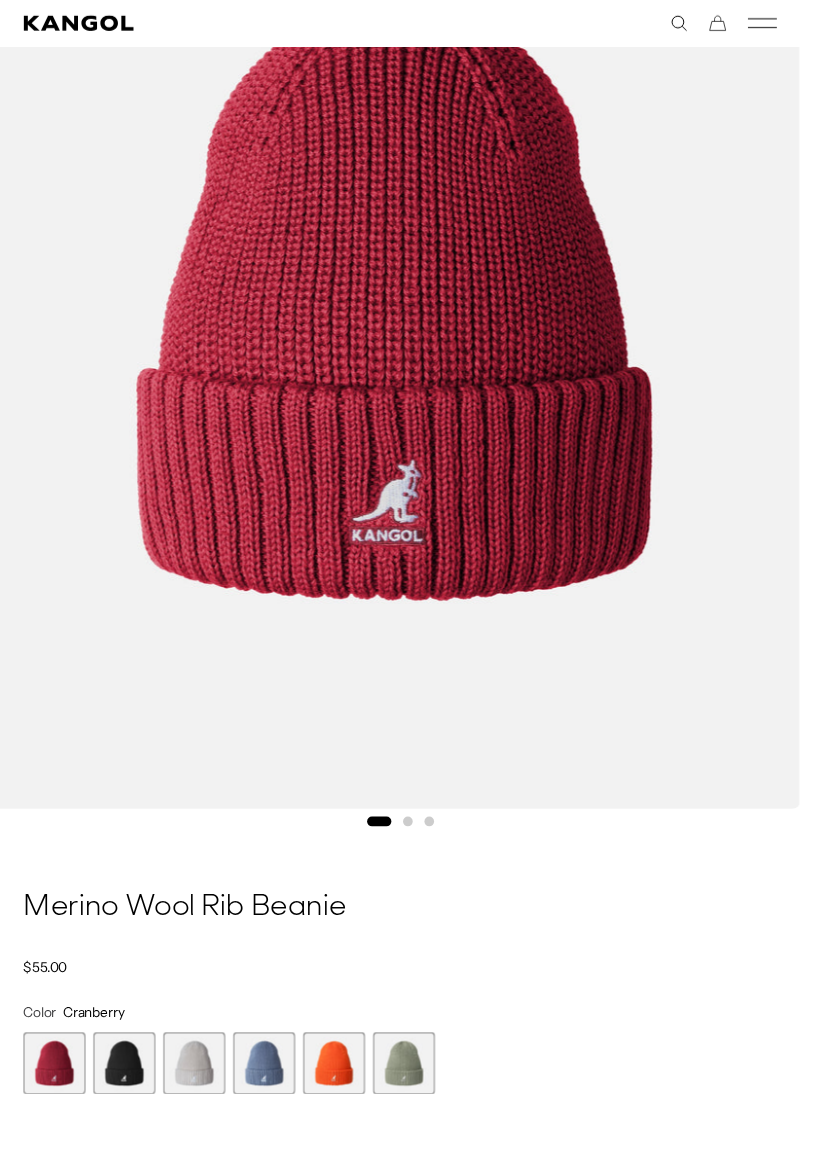 click at bounding box center (128, 1095) 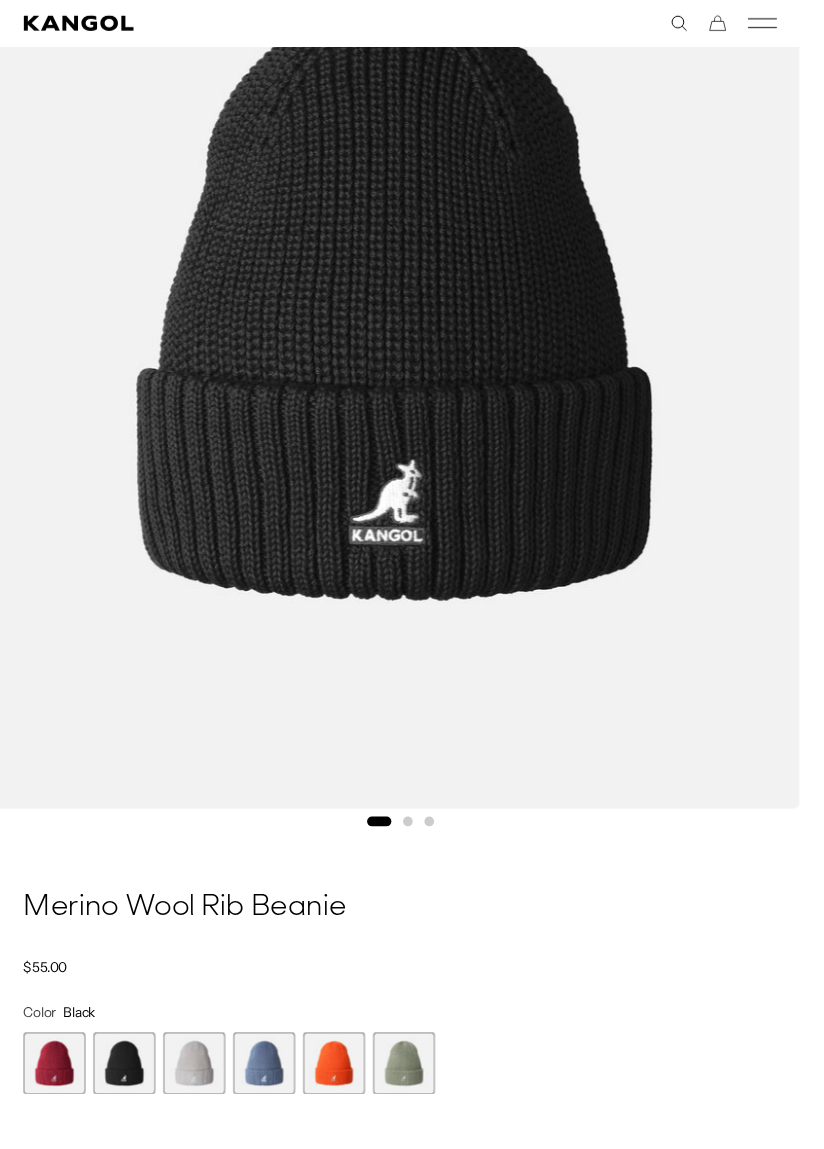 scroll, scrollTop: 0, scrollLeft: 411, axis: horizontal 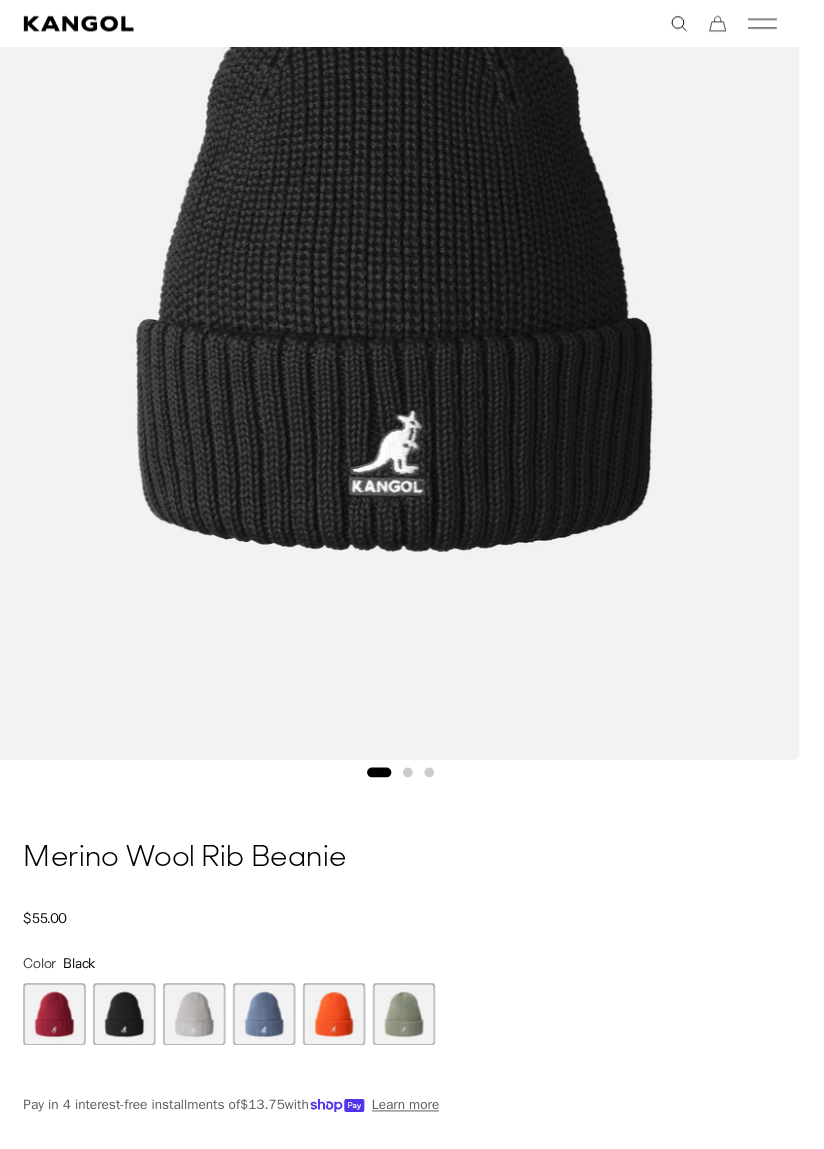 click at bounding box center [200, 1044] 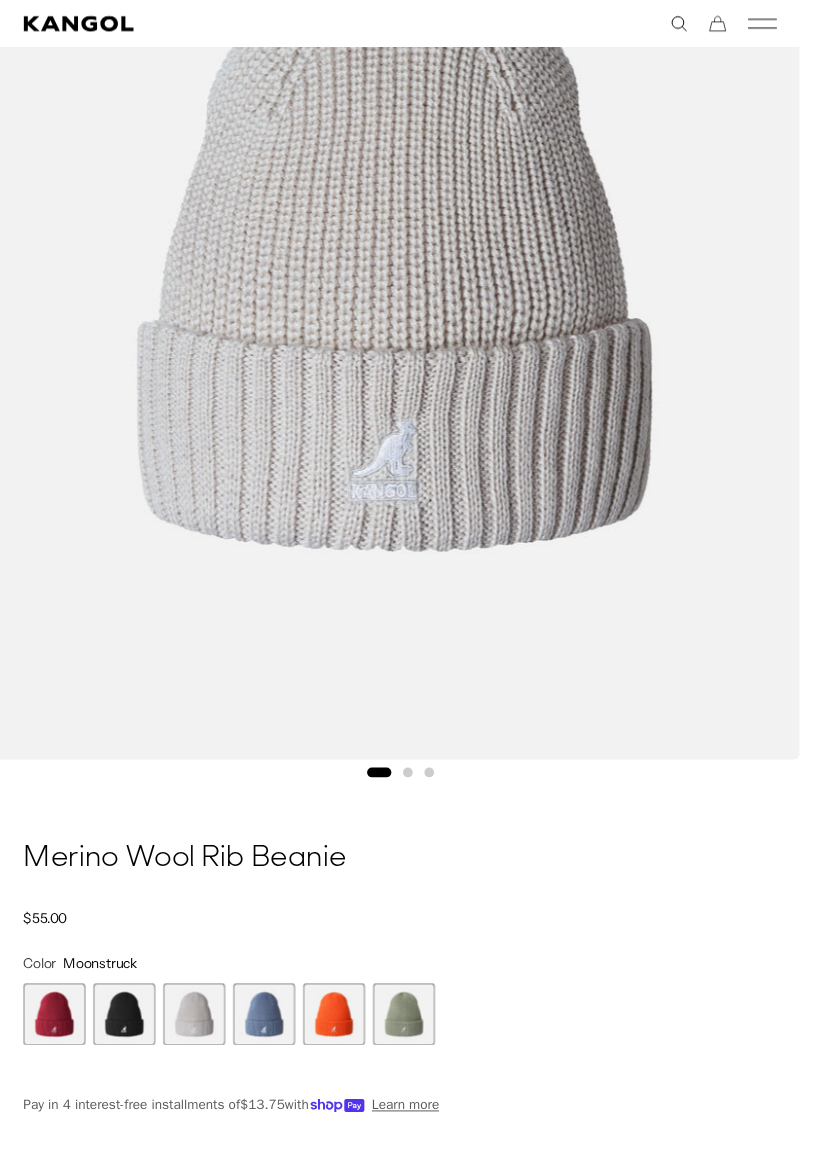 scroll, scrollTop: 0, scrollLeft: 411, axis: horizontal 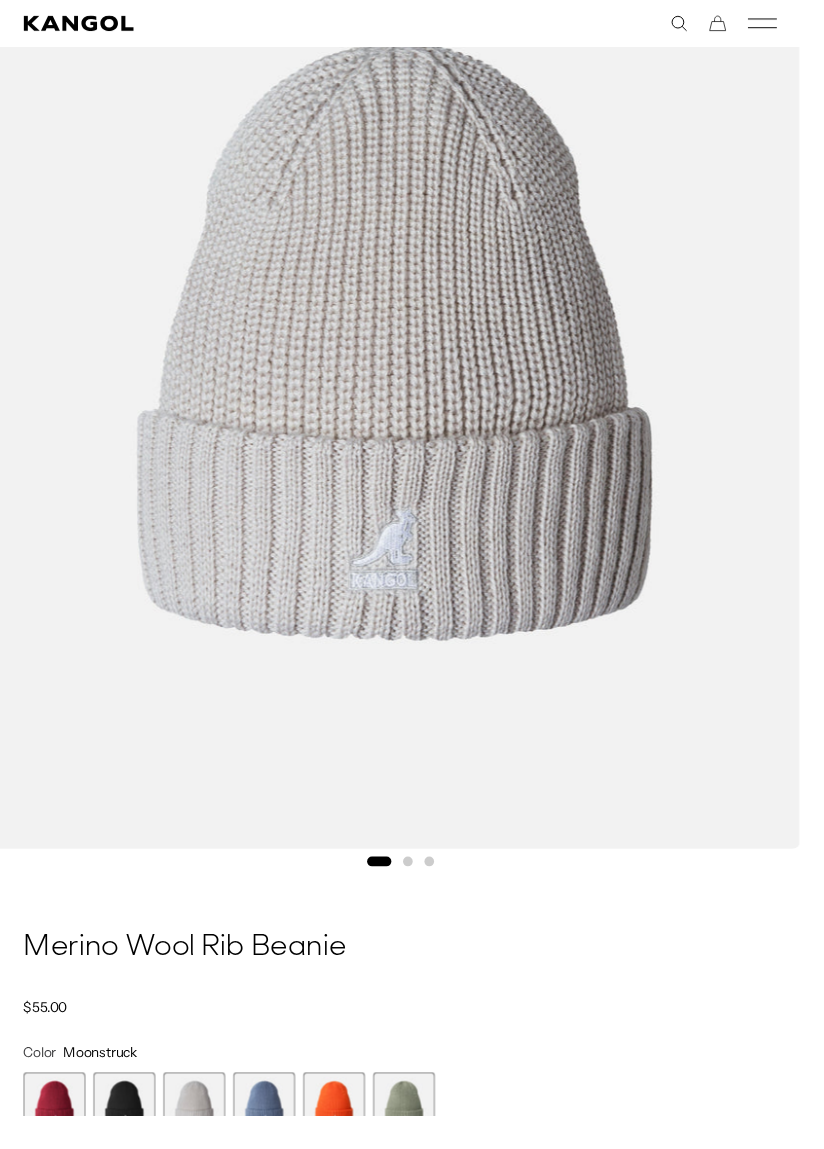 click at bounding box center (272, 1136) 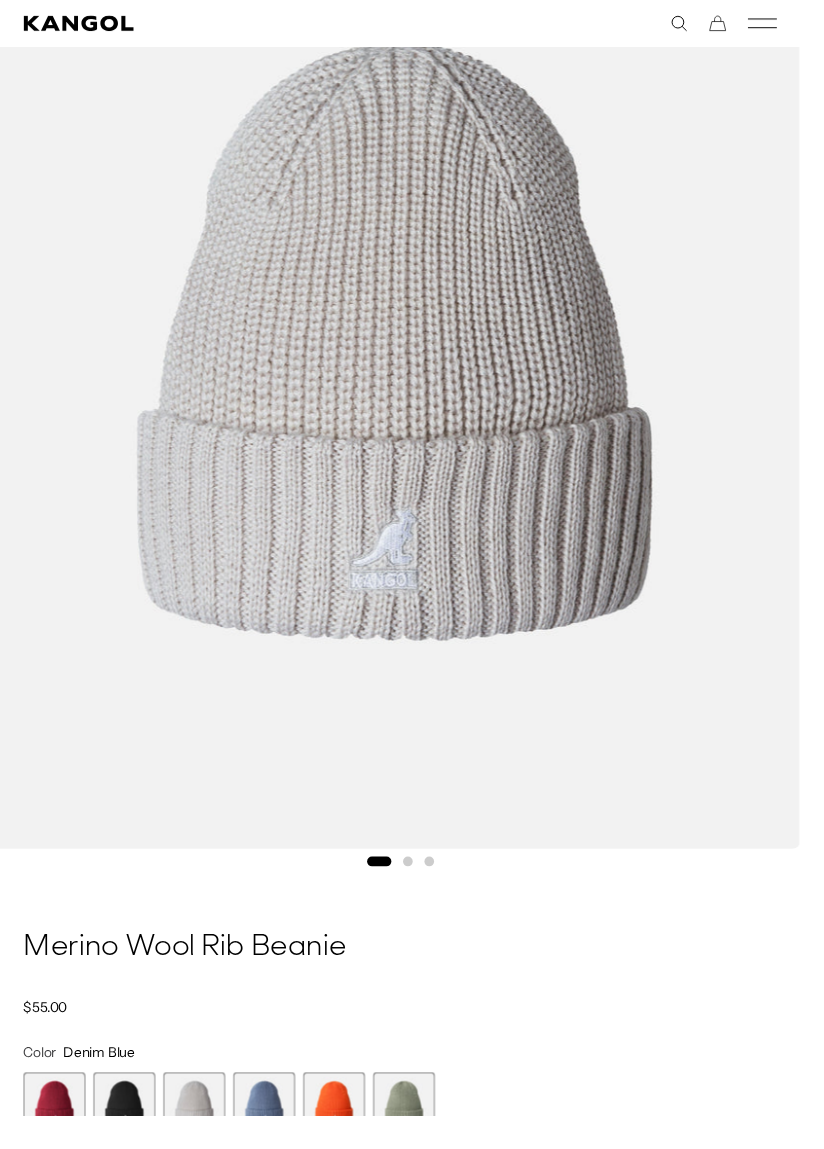 scroll, scrollTop: 0, scrollLeft: 0, axis: both 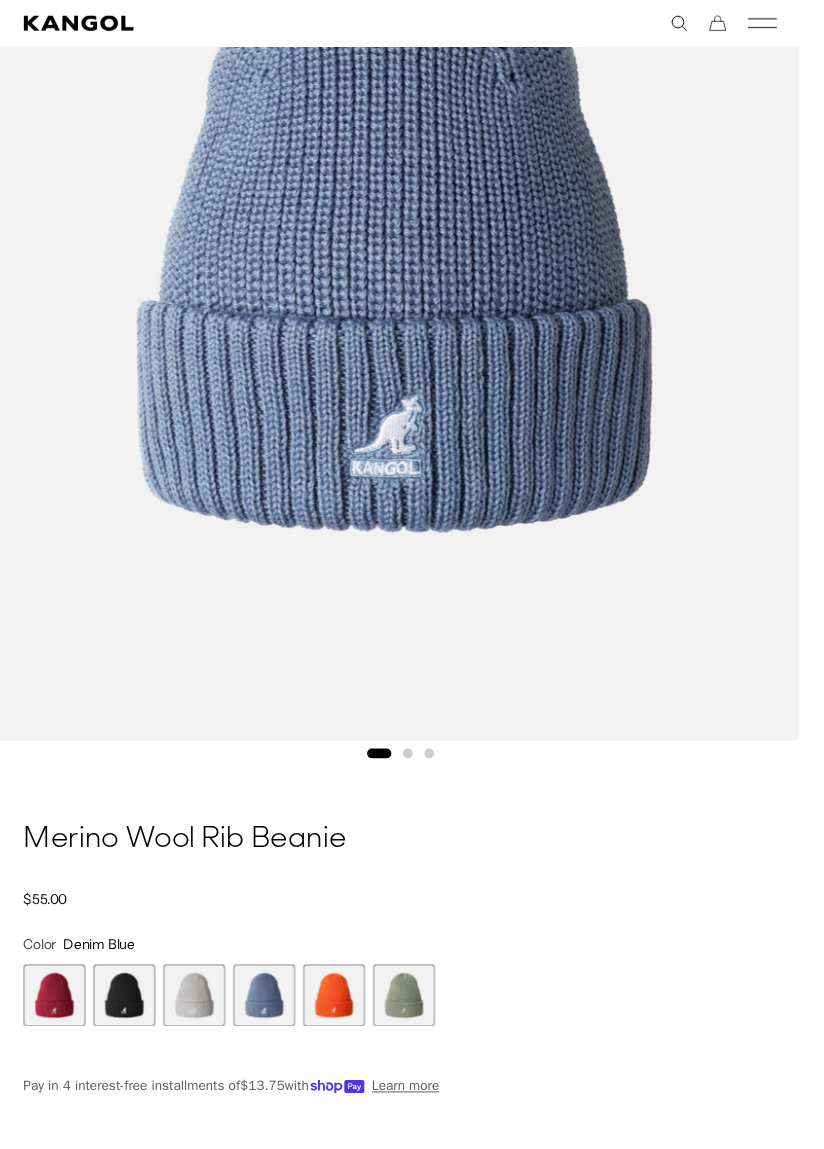 click at bounding box center [200, 1025] 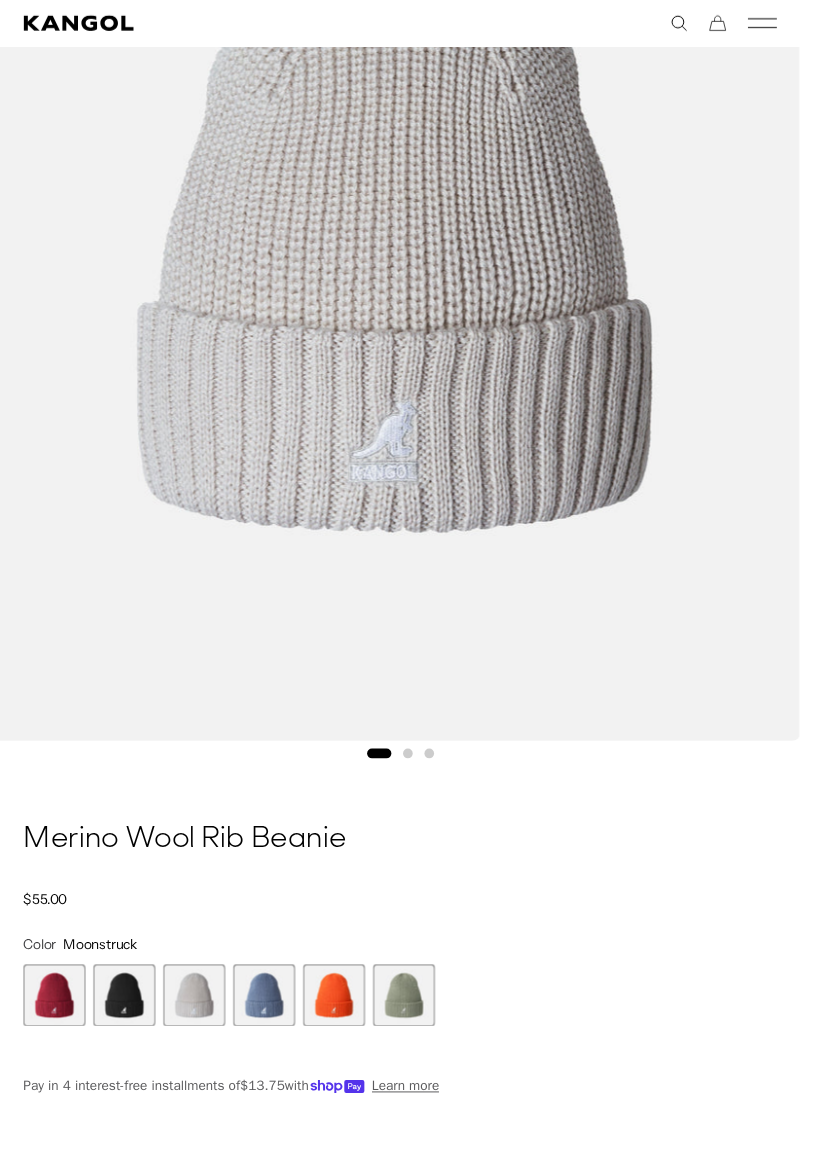 scroll, scrollTop: 372, scrollLeft: 0, axis: vertical 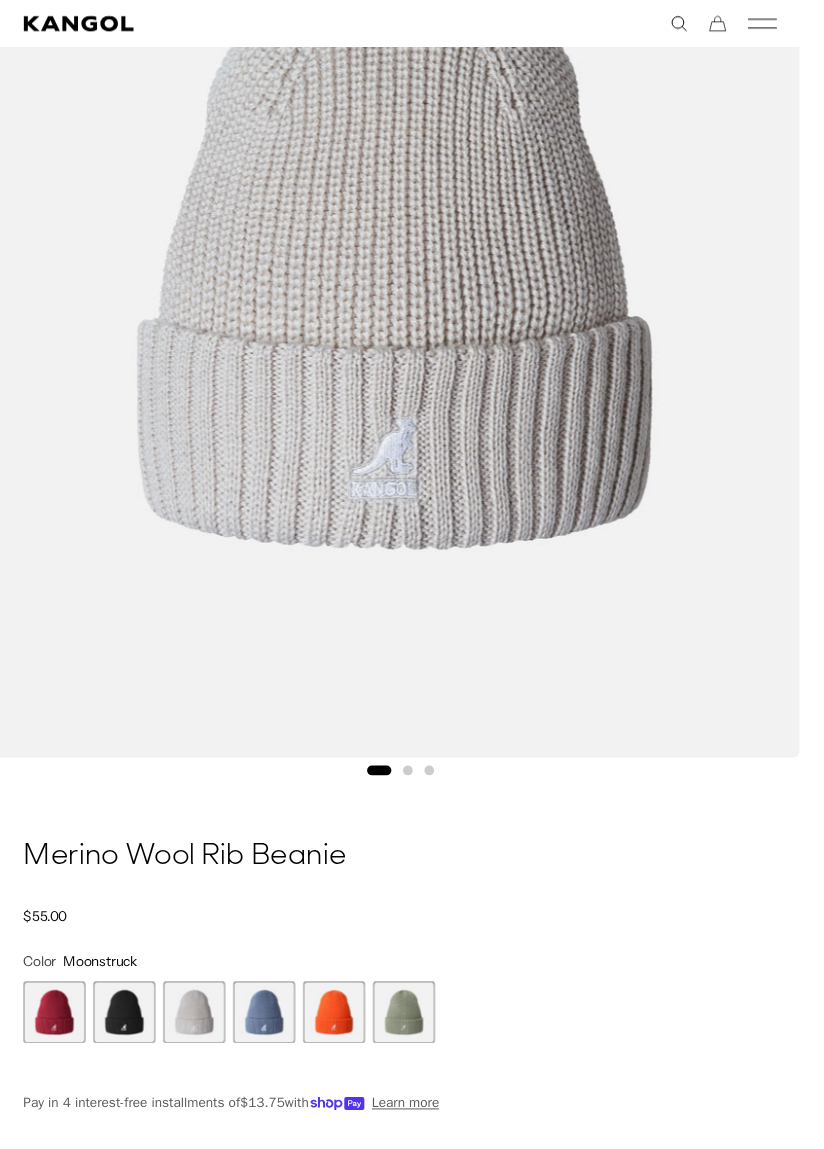 click at bounding box center (128, 1042) 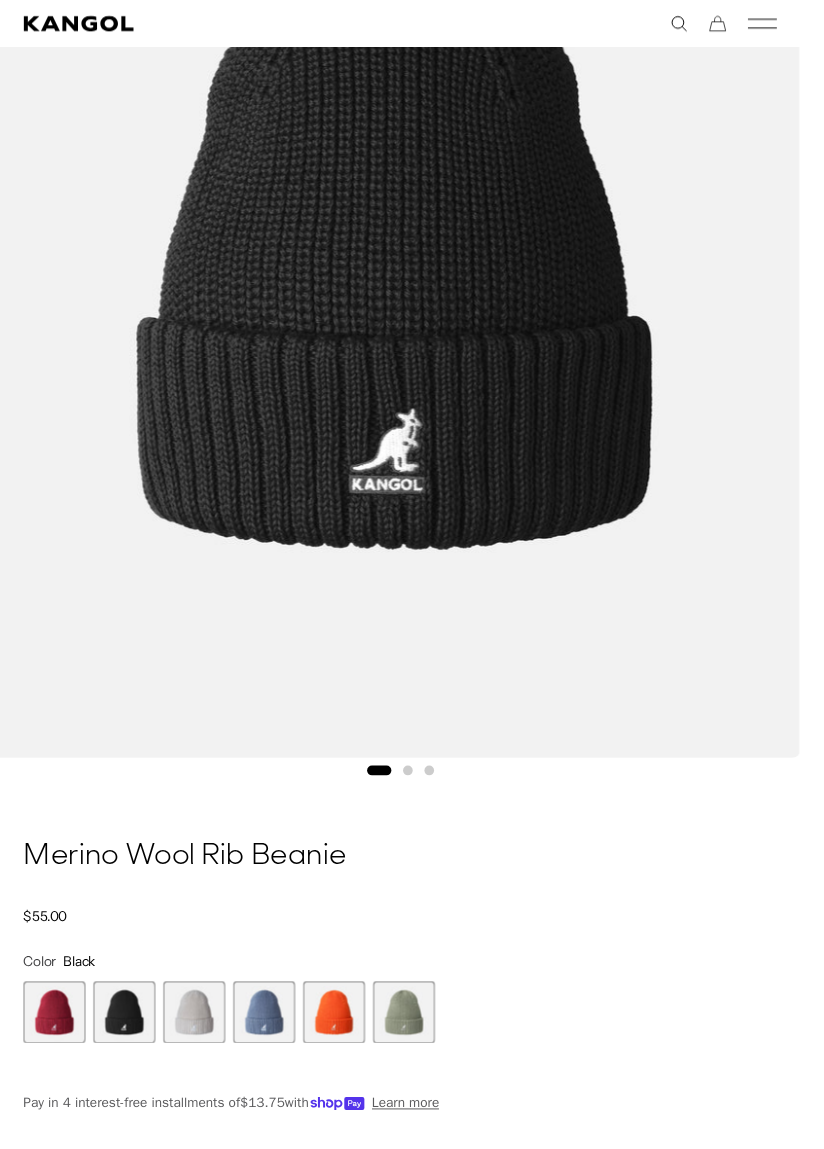 scroll, scrollTop: 0, scrollLeft: 411, axis: horizontal 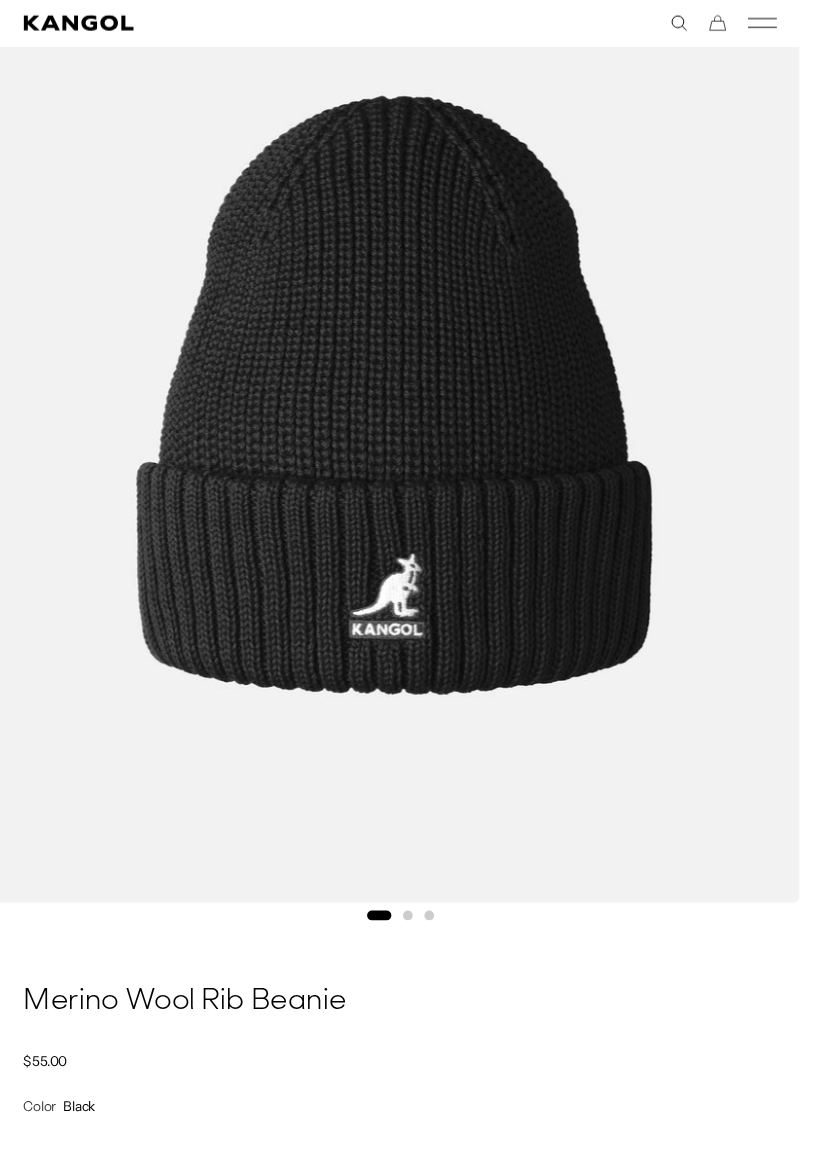 click at bounding box center (416, 1192) 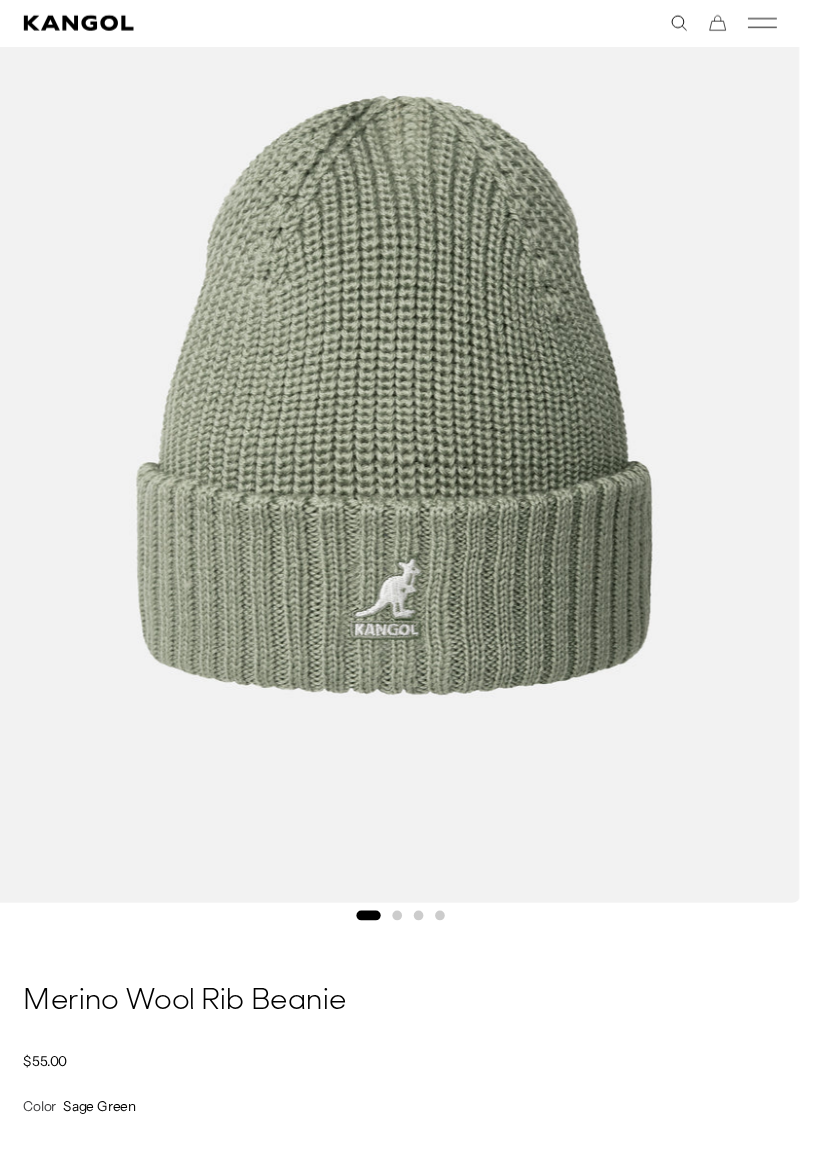 scroll, scrollTop: 0, scrollLeft: 411, axis: horizontal 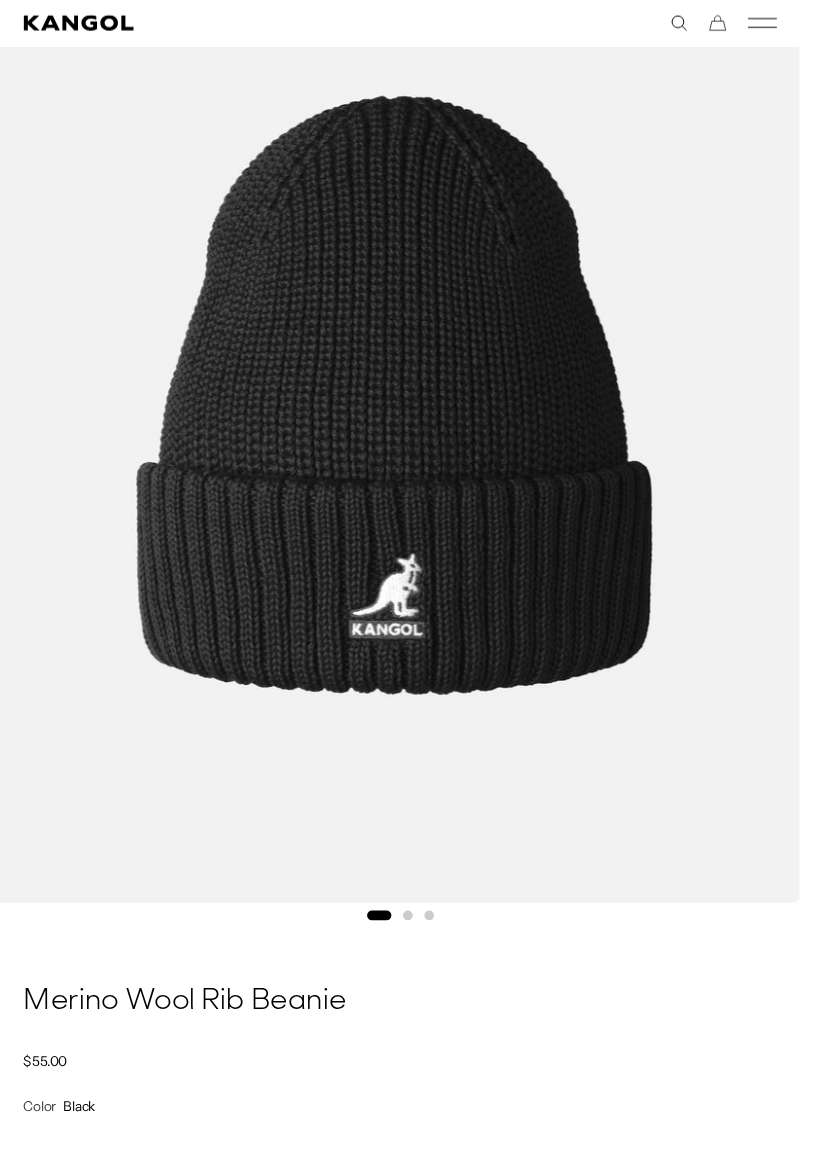 click at bounding box center [200, 1192] 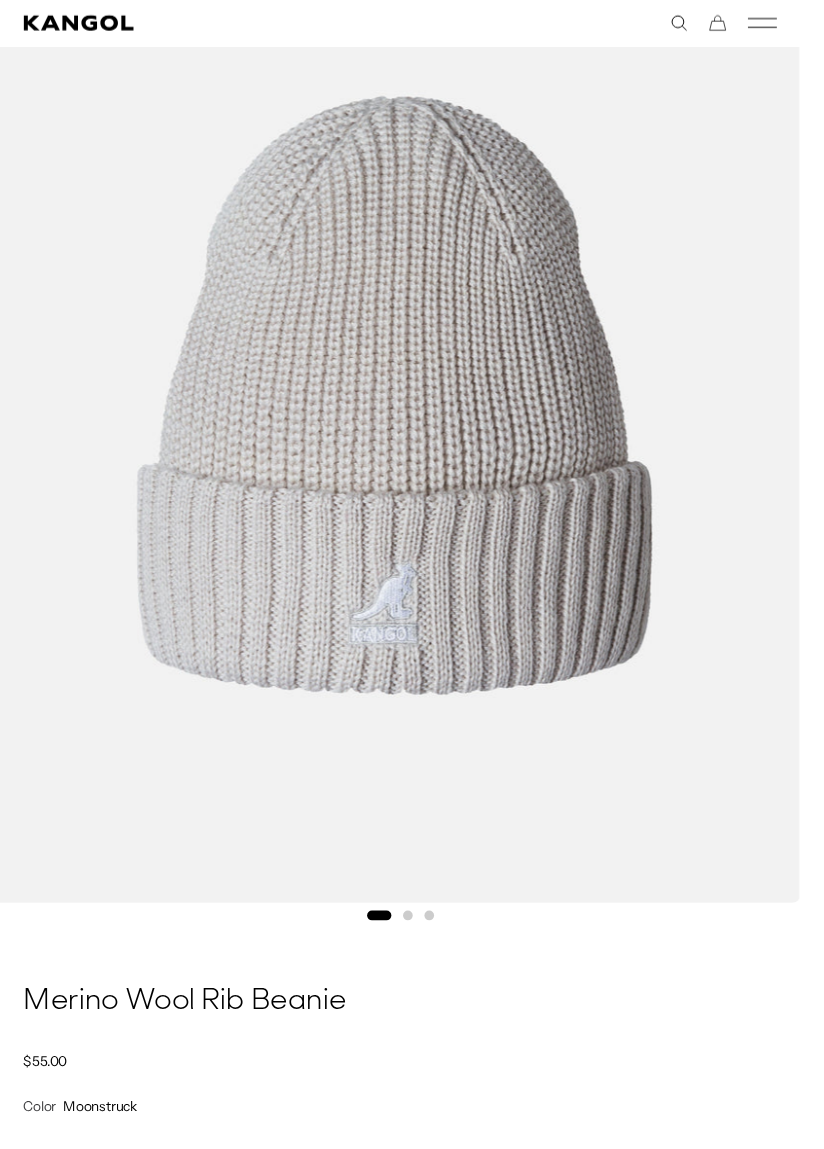 scroll, scrollTop: 0, scrollLeft: 0, axis: both 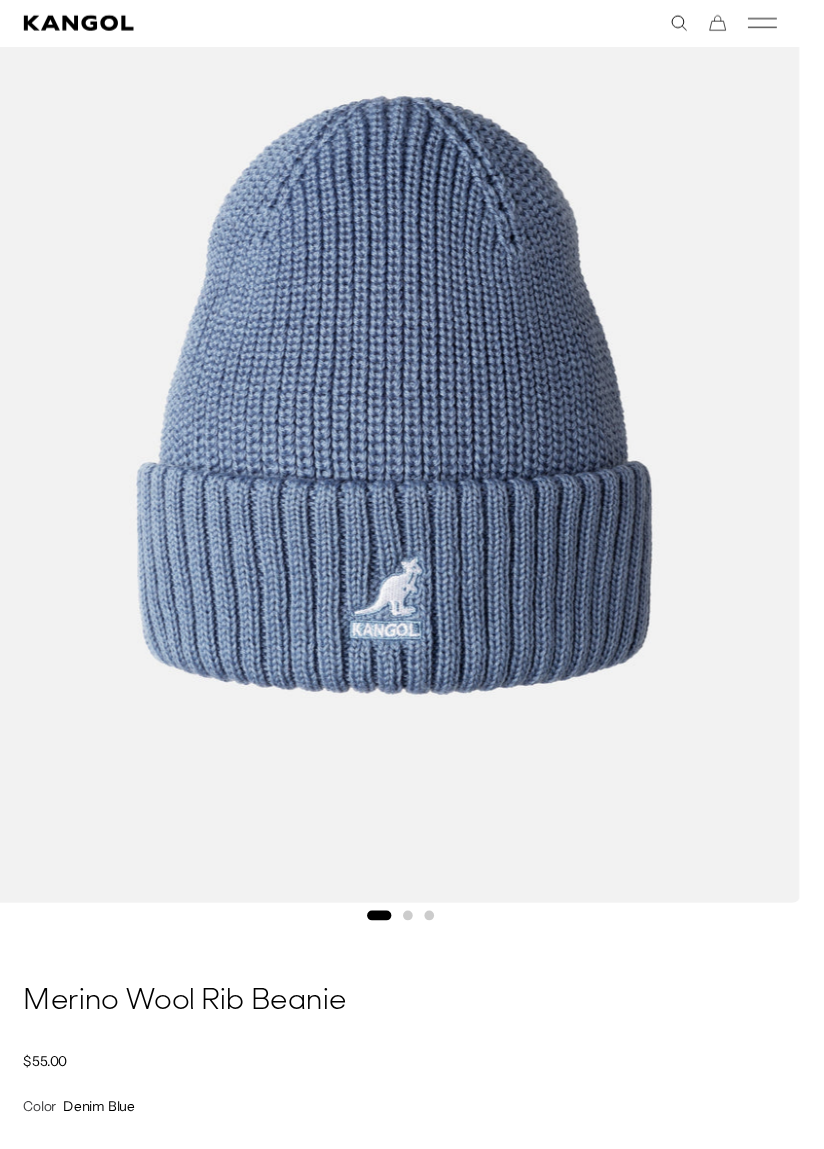 click at bounding box center (128, 1192) 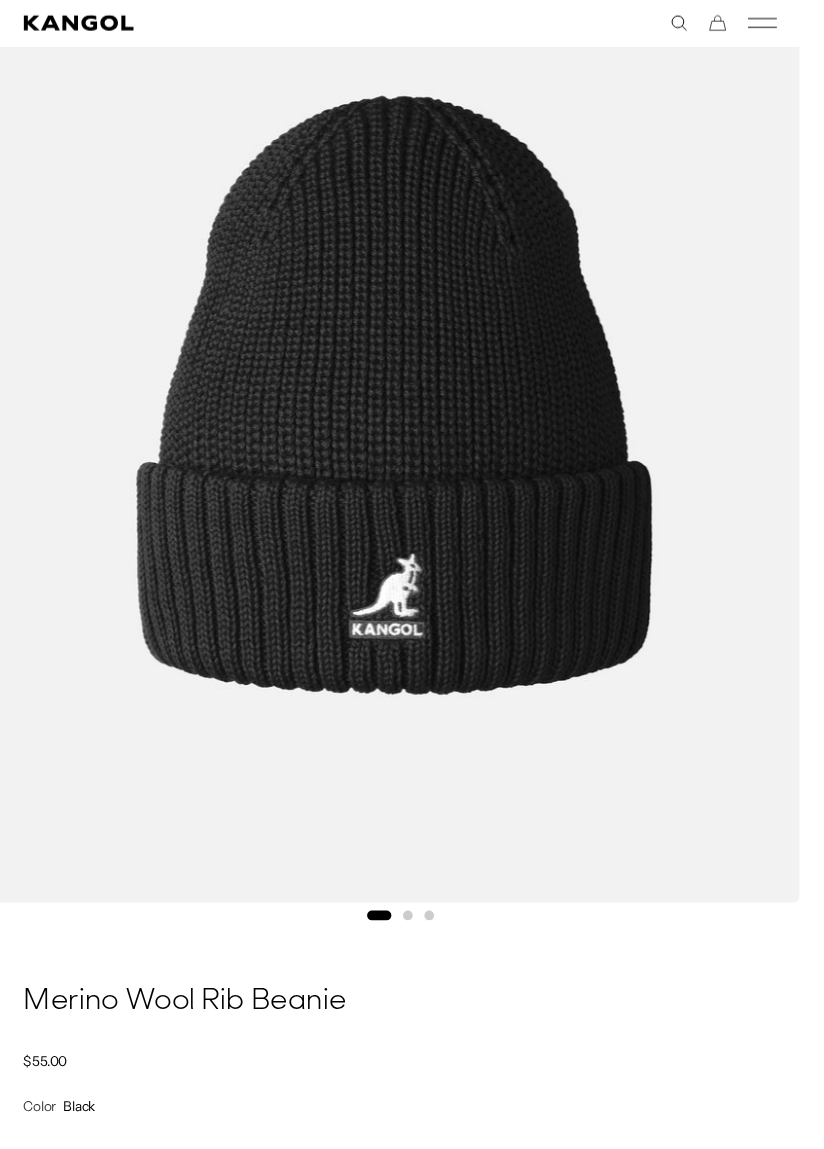 scroll, scrollTop: 0, scrollLeft: 0, axis: both 